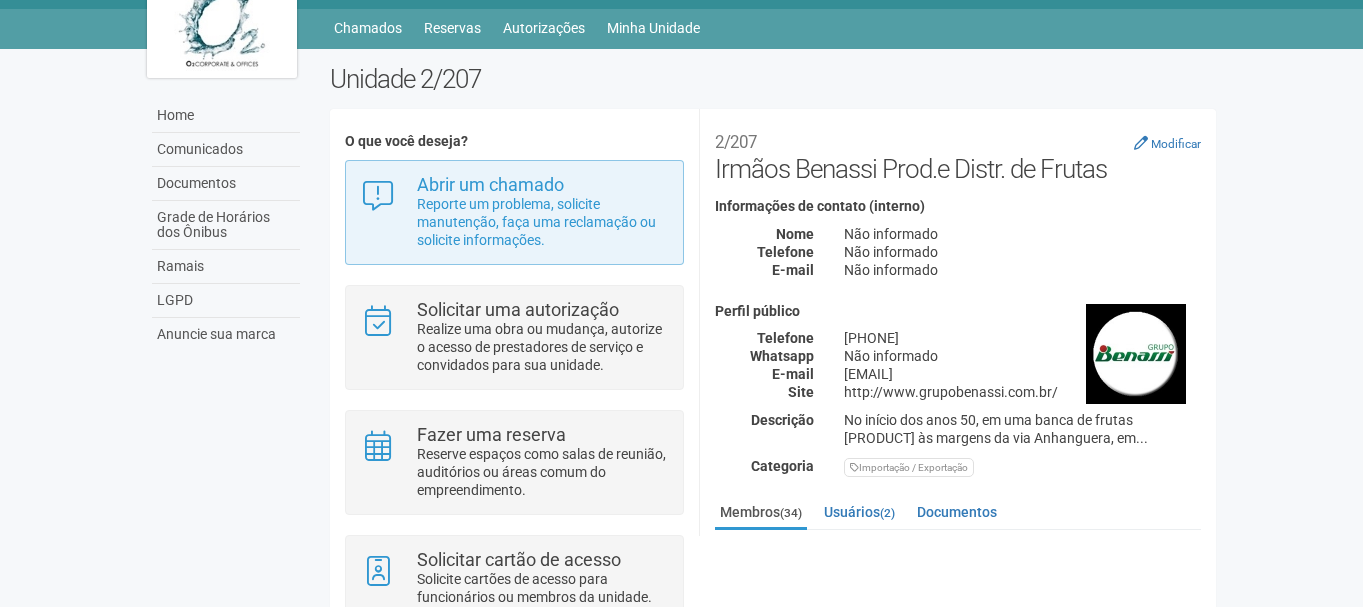 scroll, scrollTop: 100, scrollLeft: 0, axis: vertical 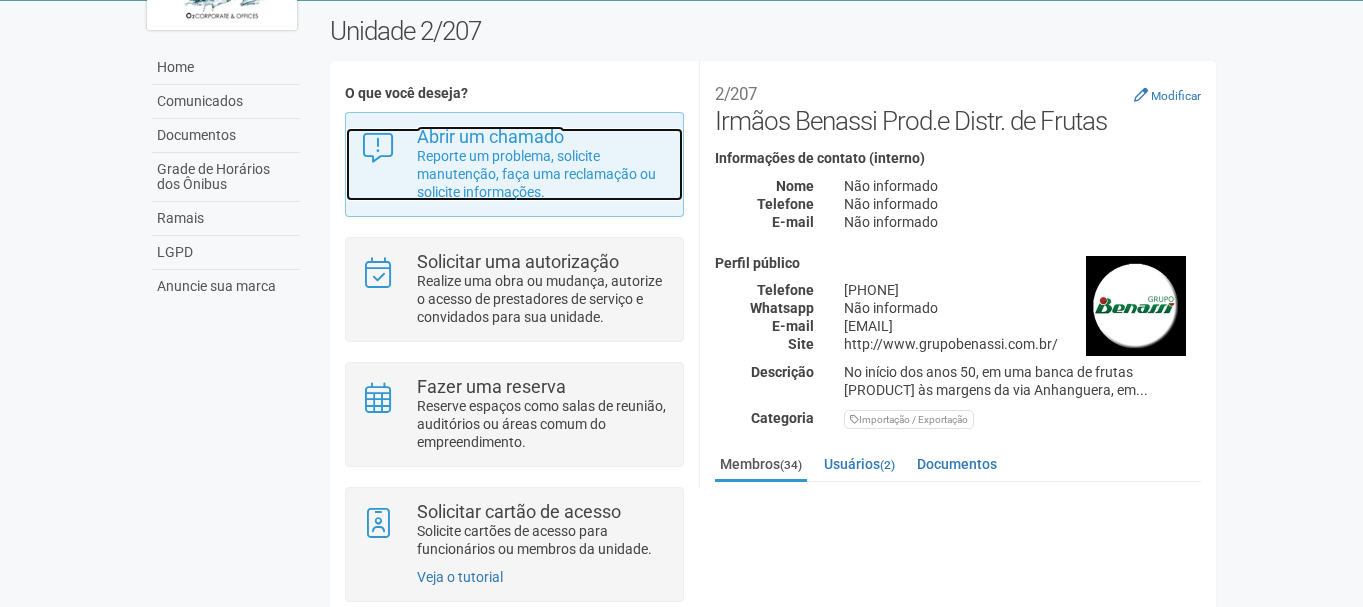 click on "Reporte um problema, solicite manutenção, faça uma reclamação ou solicite informações." at bounding box center [542, 174] 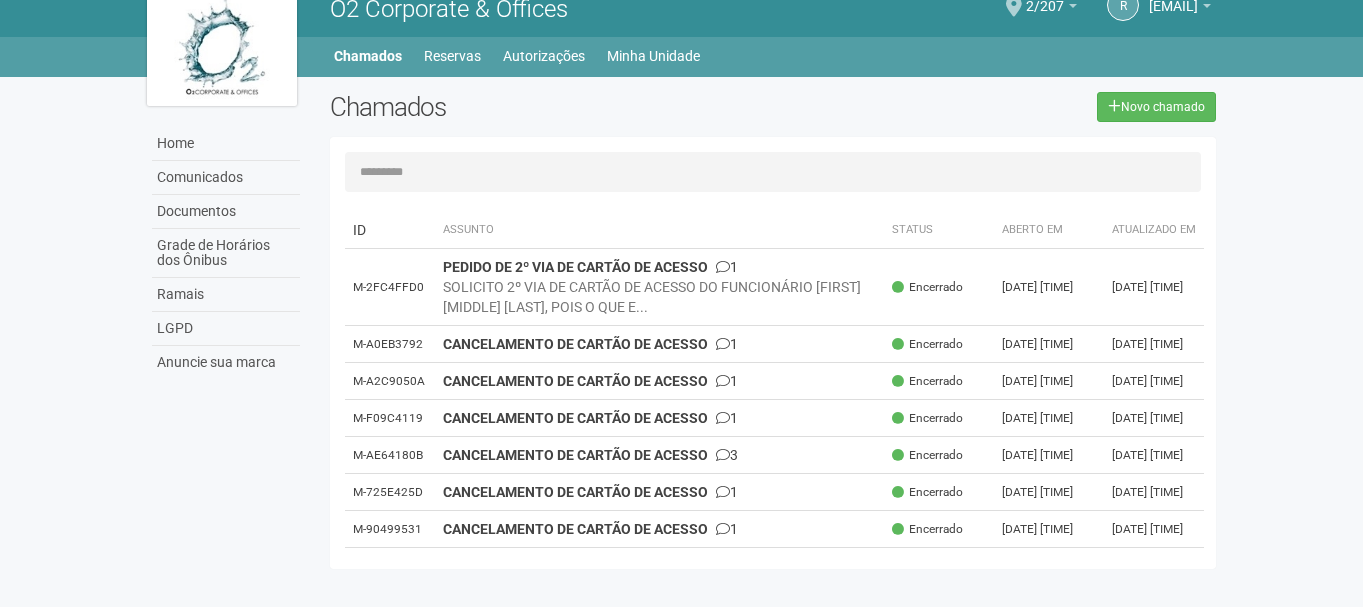 scroll, scrollTop: 31, scrollLeft: 0, axis: vertical 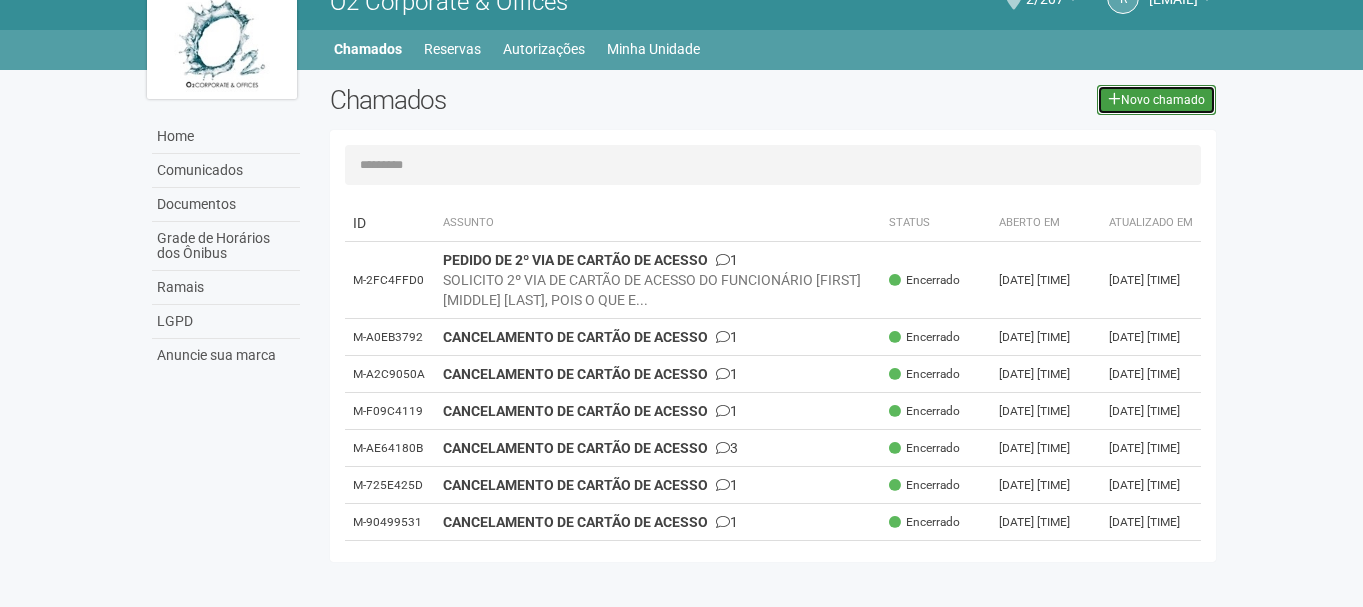 click at bounding box center [1114, 99] 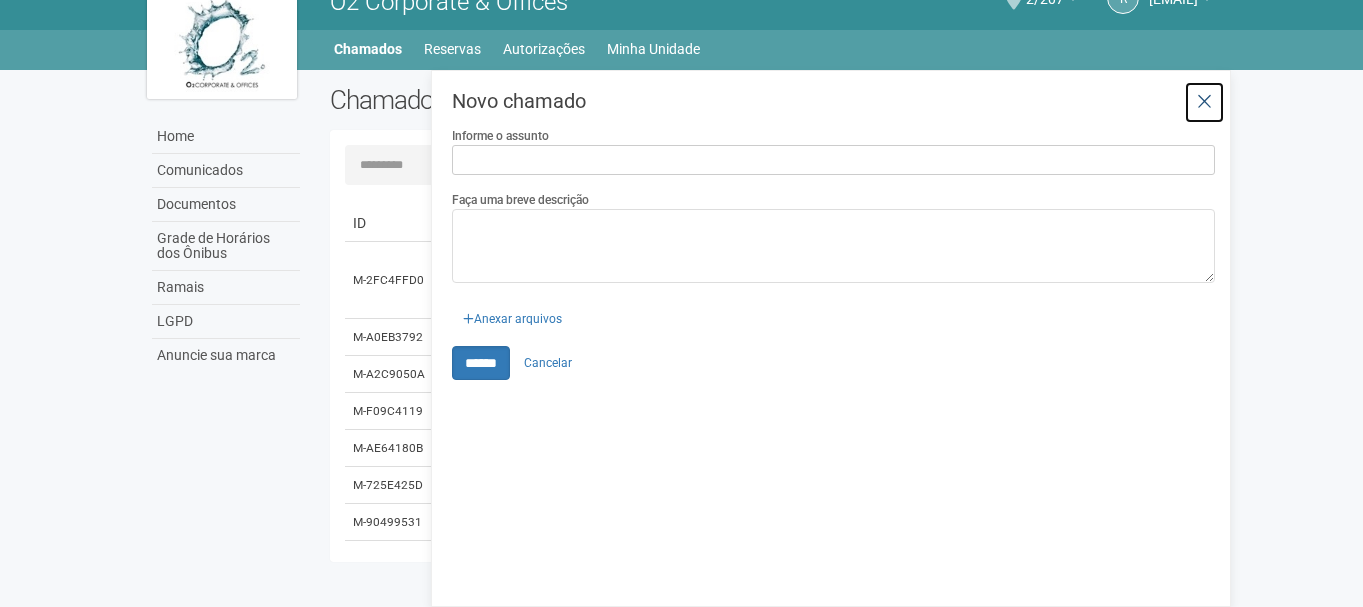 click at bounding box center (1204, 102) 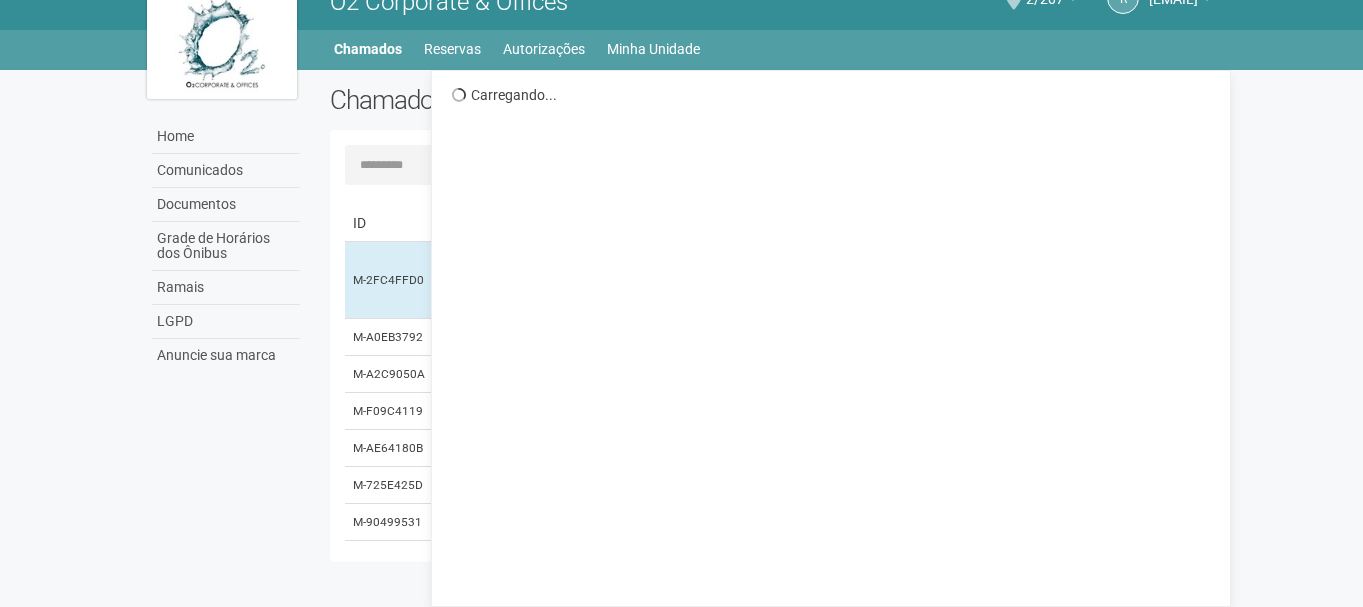 scroll, scrollTop: 0, scrollLeft: 0, axis: both 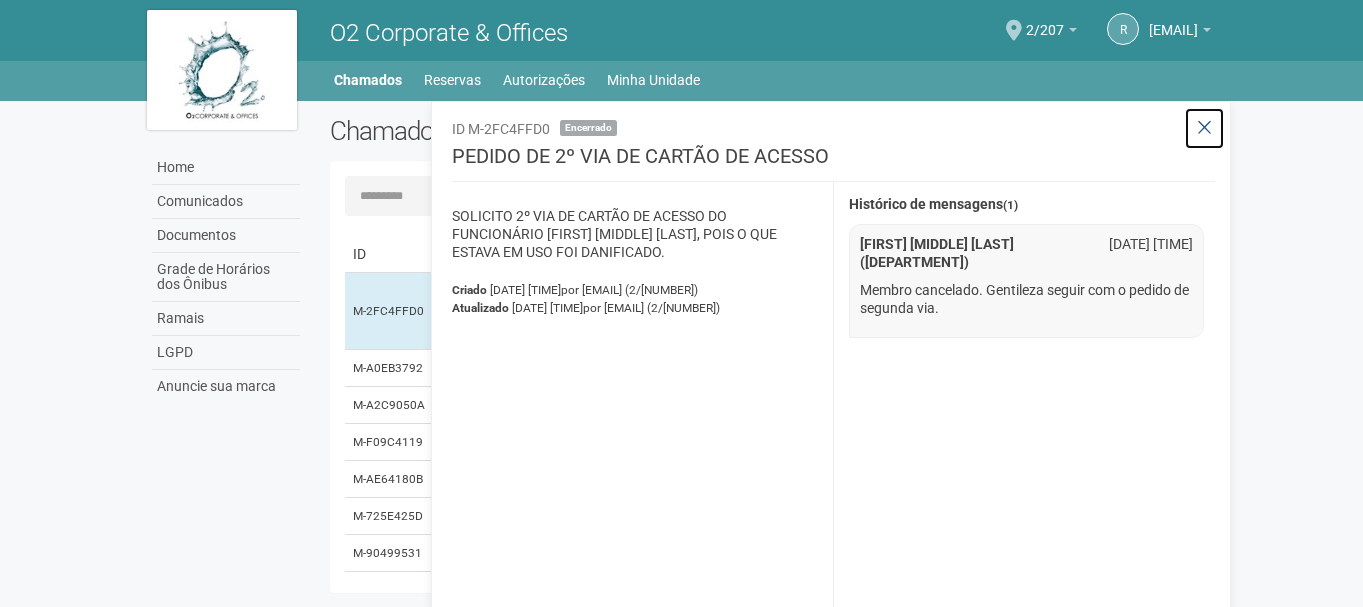 click at bounding box center (1204, 128) 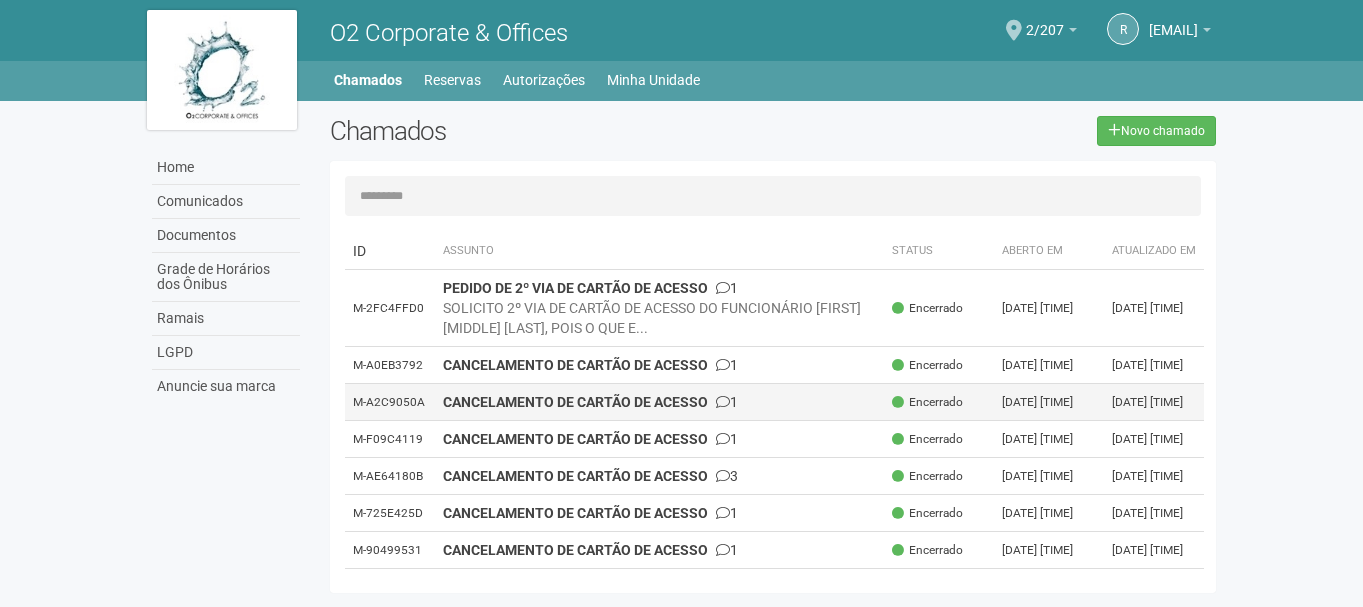 scroll, scrollTop: 0, scrollLeft: 0, axis: both 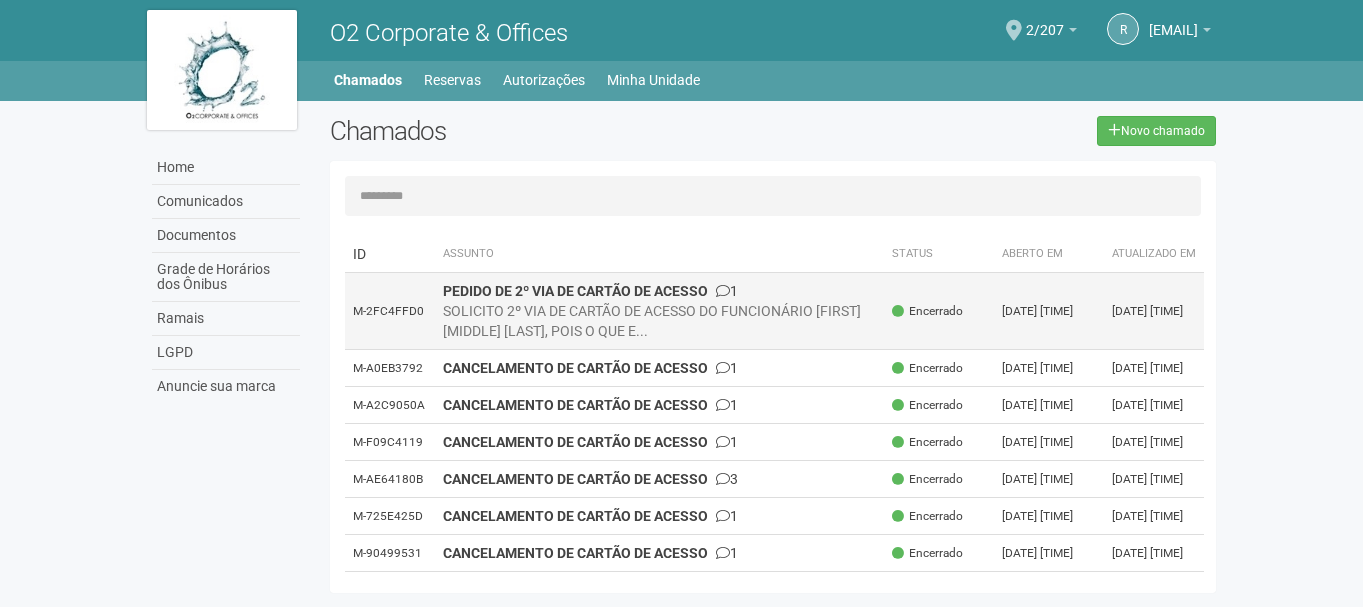 click on "SOLICITO 2º VIA DE CARTÃO DE ACESSO DO FUNCIONÁRIO MARCUS VINICIUS GONÇALVES DE AGUIAR, POIS O QUE E..." at bounding box center [660, 321] 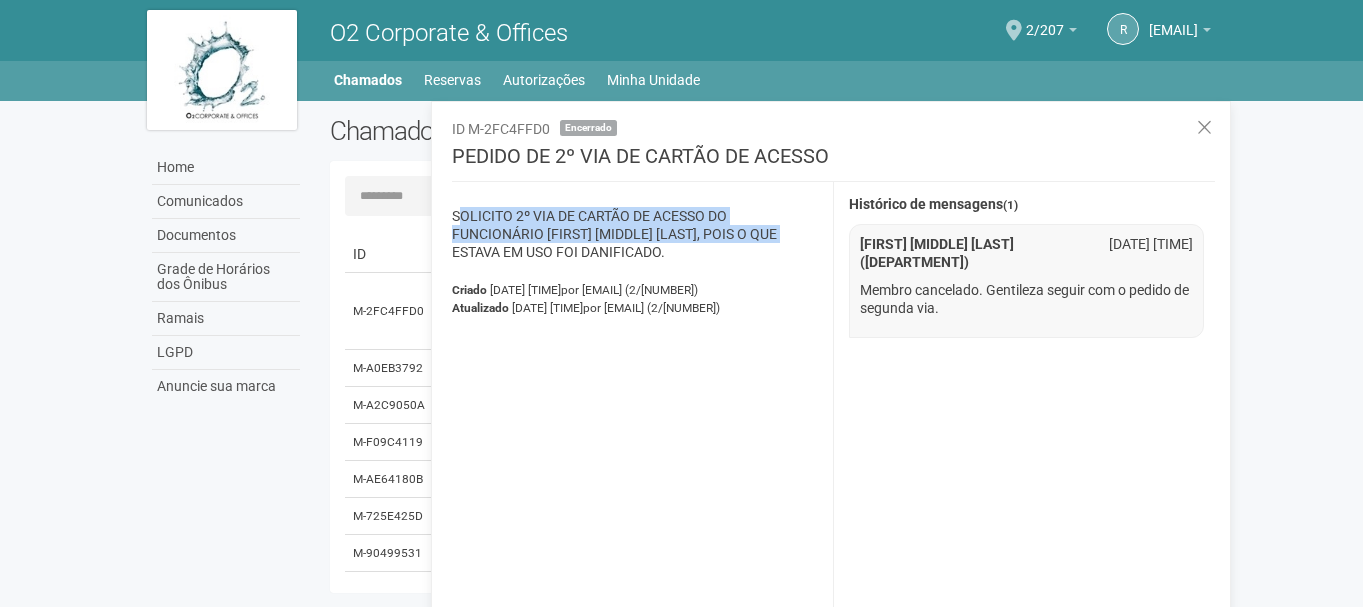 drag, startPoint x: 455, startPoint y: 213, endPoint x: 501, endPoint y: 250, distance: 59.03389 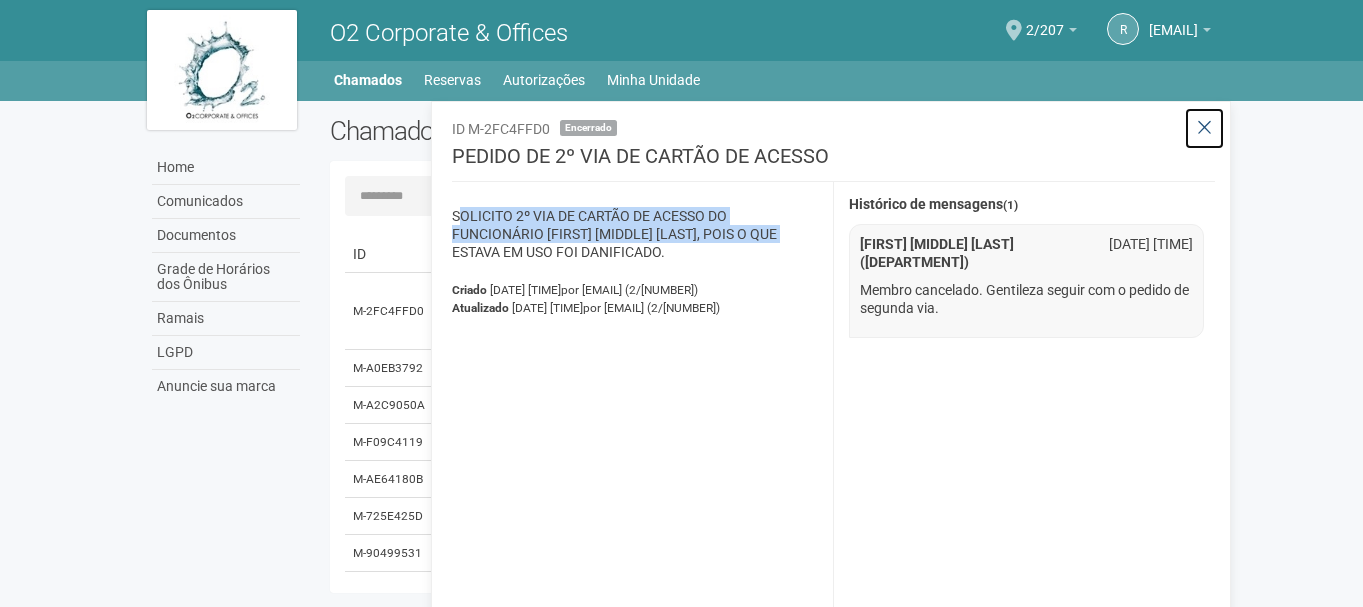 click at bounding box center (1204, 128) 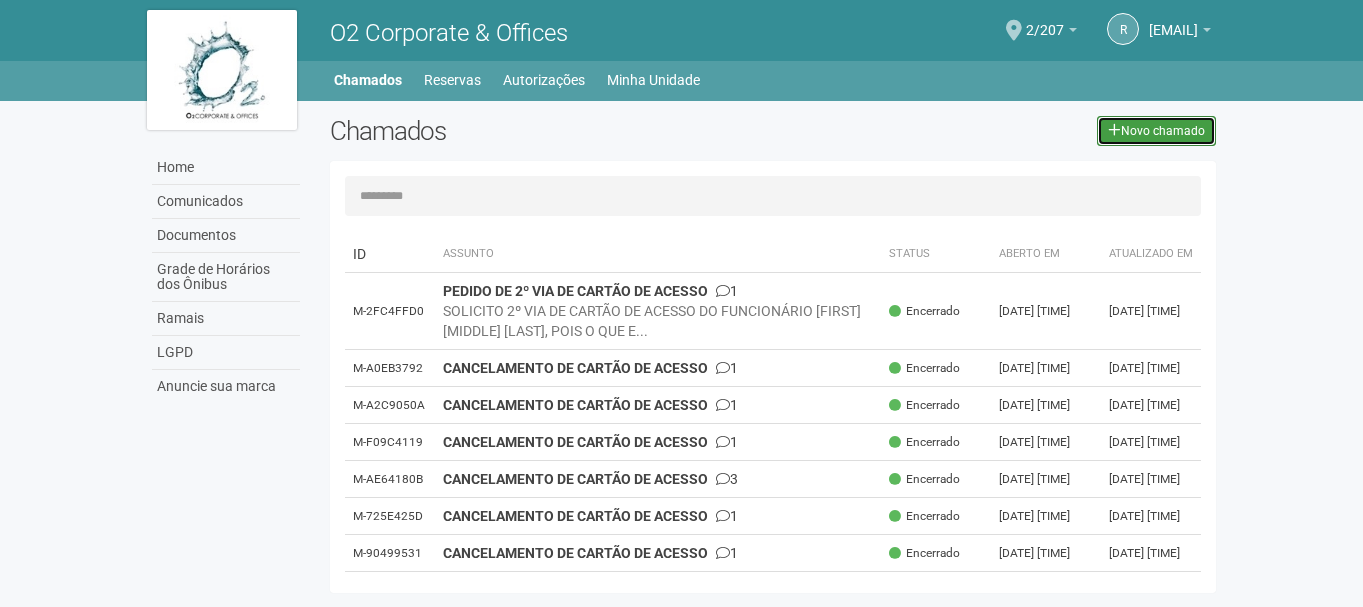 click on "Novo chamado" at bounding box center [1156, 131] 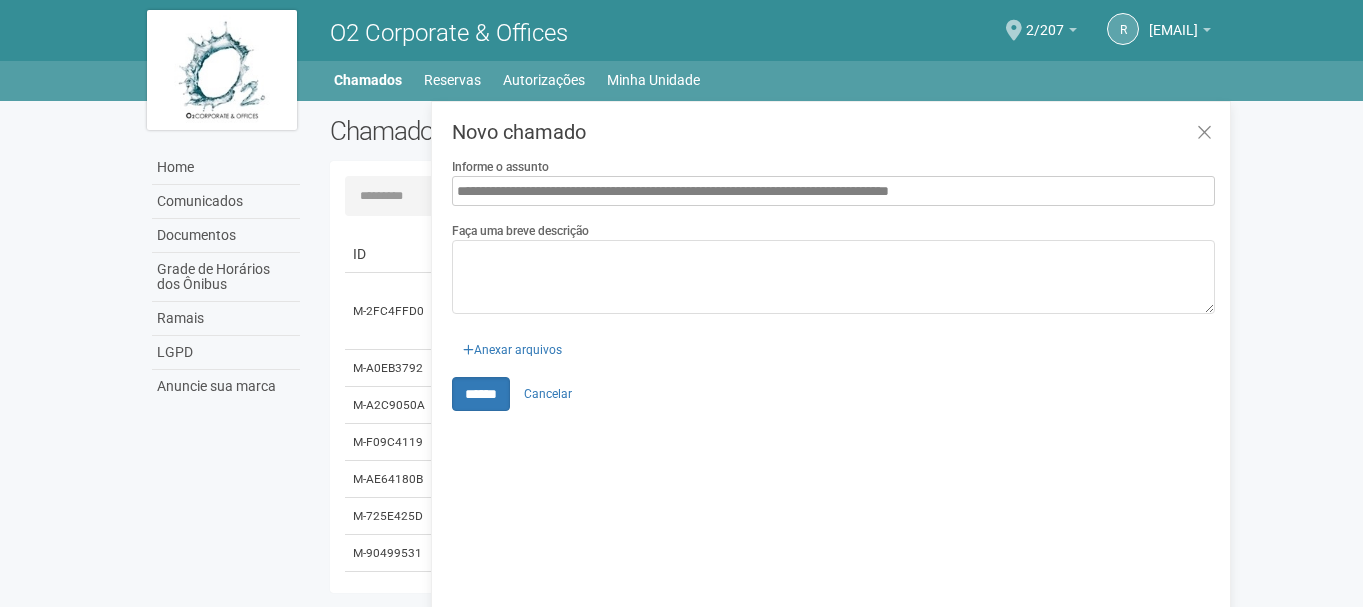 drag, startPoint x: 1111, startPoint y: 190, endPoint x: 448, endPoint y: 192, distance: 663.003 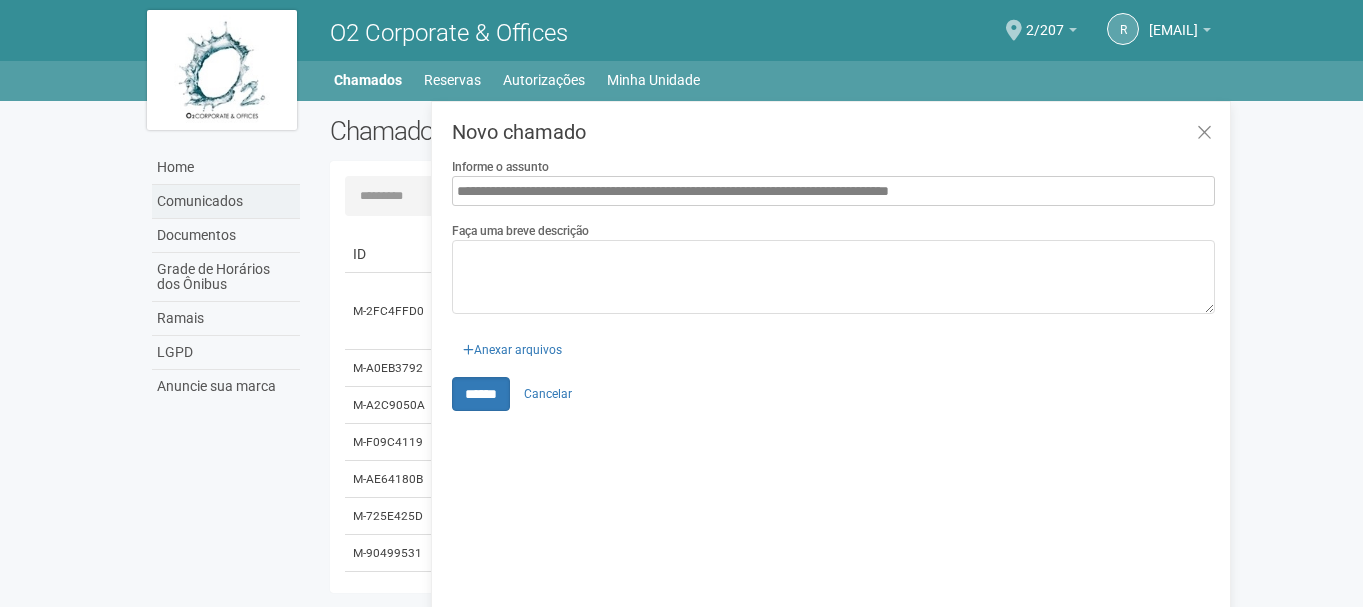 drag, startPoint x: 336, startPoint y: 187, endPoint x: 299, endPoint y: 186, distance: 37.01351 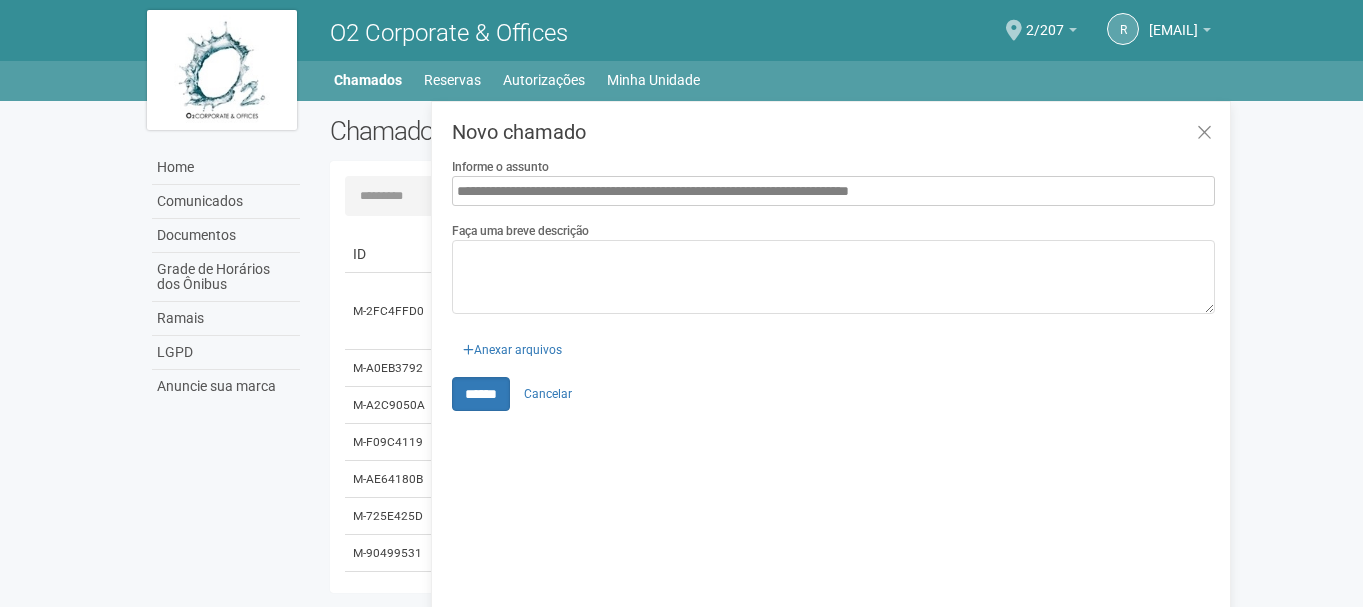 drag, startPoint x: 1060, startPoint y: 189, endPoint x: 660, endPoint y: 186, distance: 400.01126 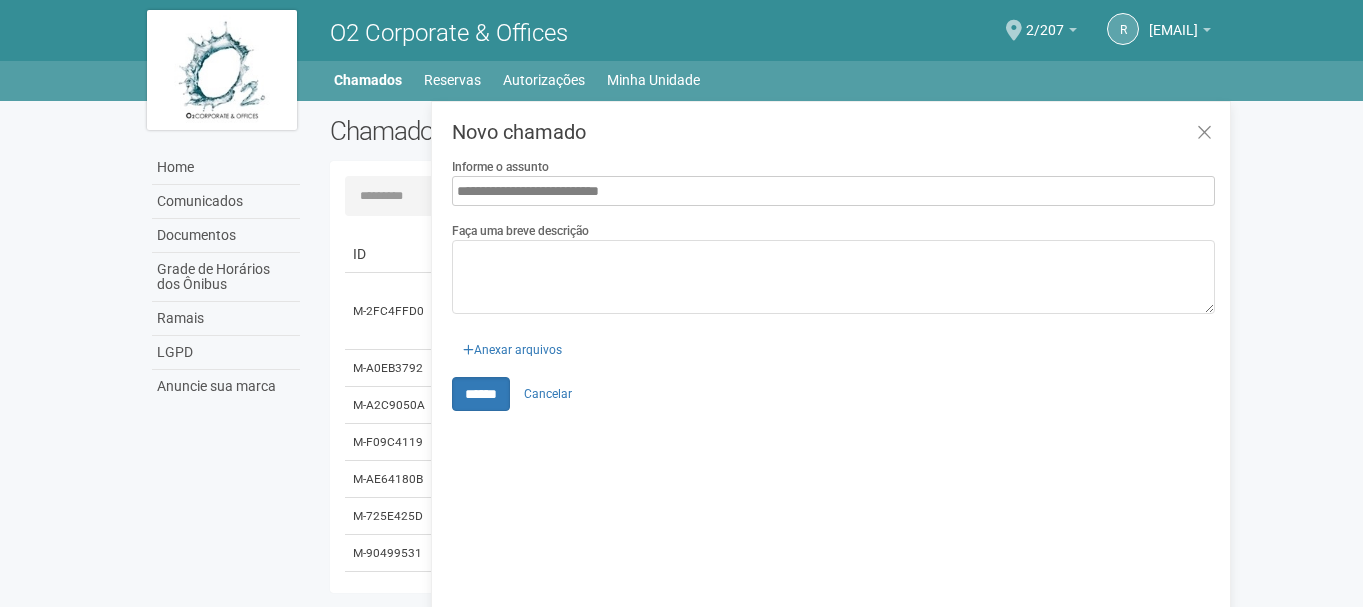 type on "**********" 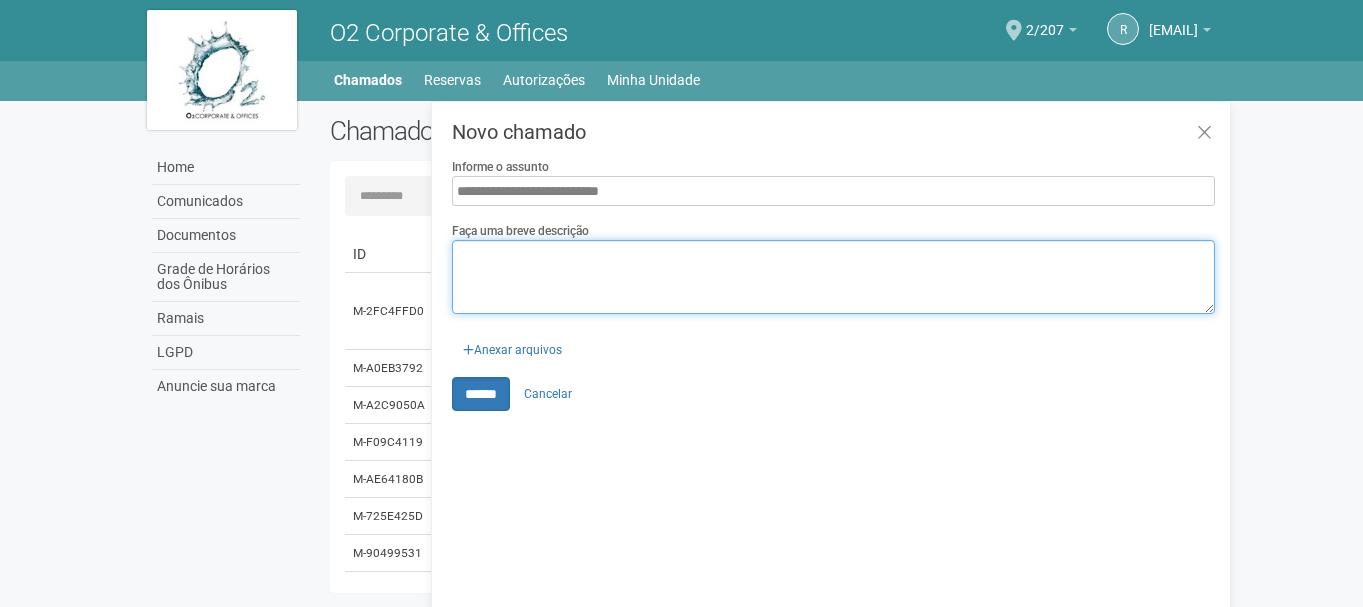click on "Faça uma breve descrição" at bounding box center (833, 277) 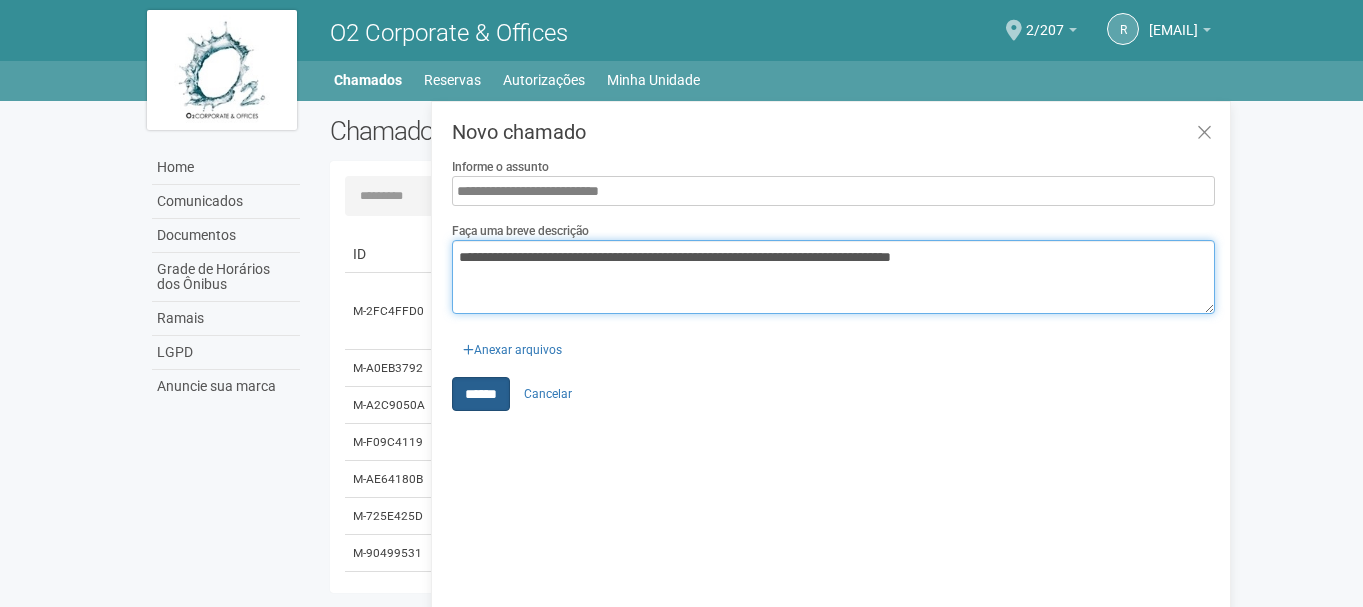type on "**********" 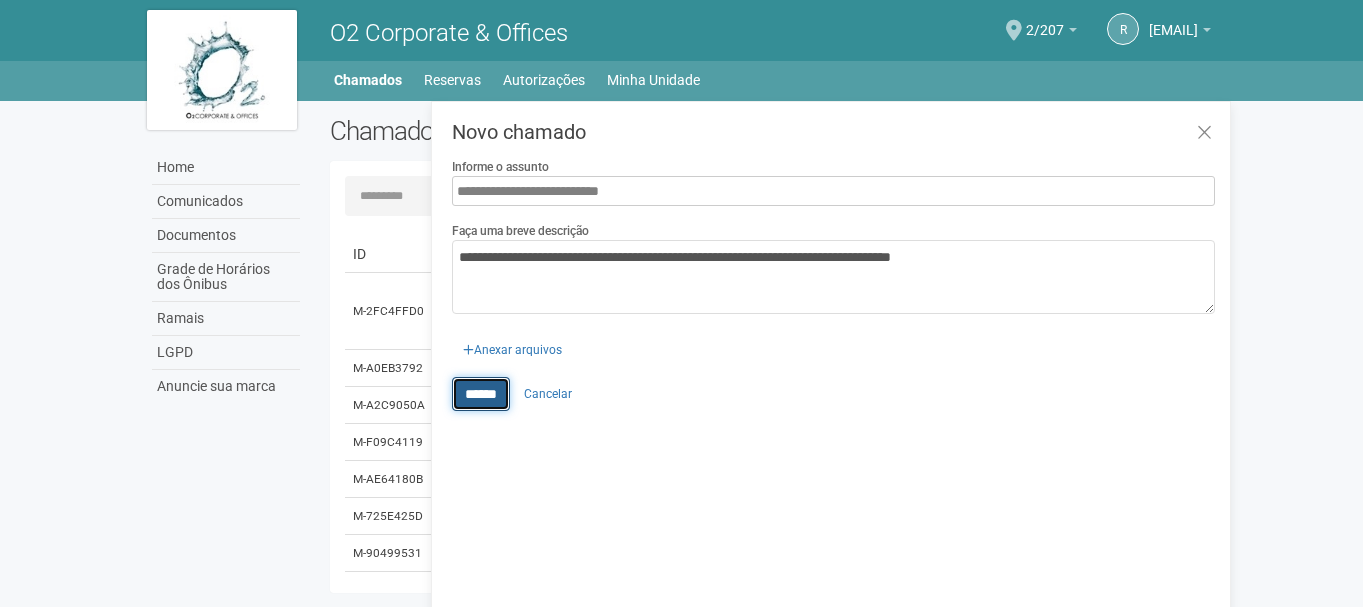 click on "******" at bounding box center (481, 394) 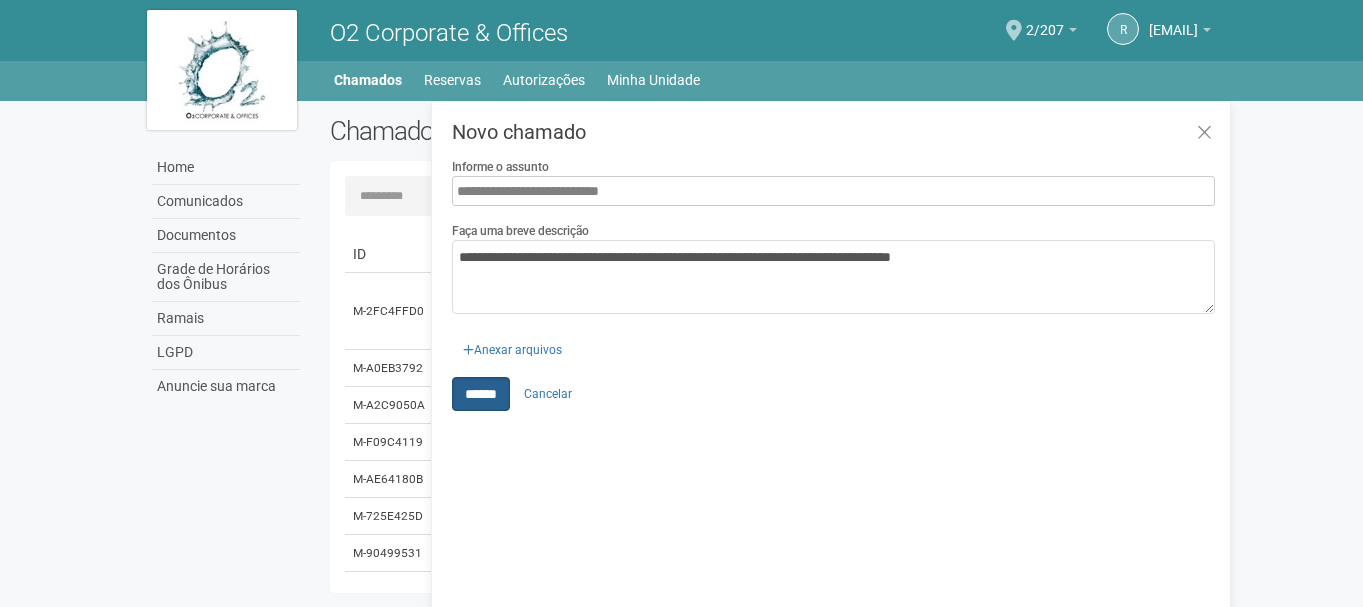 type on "**********" 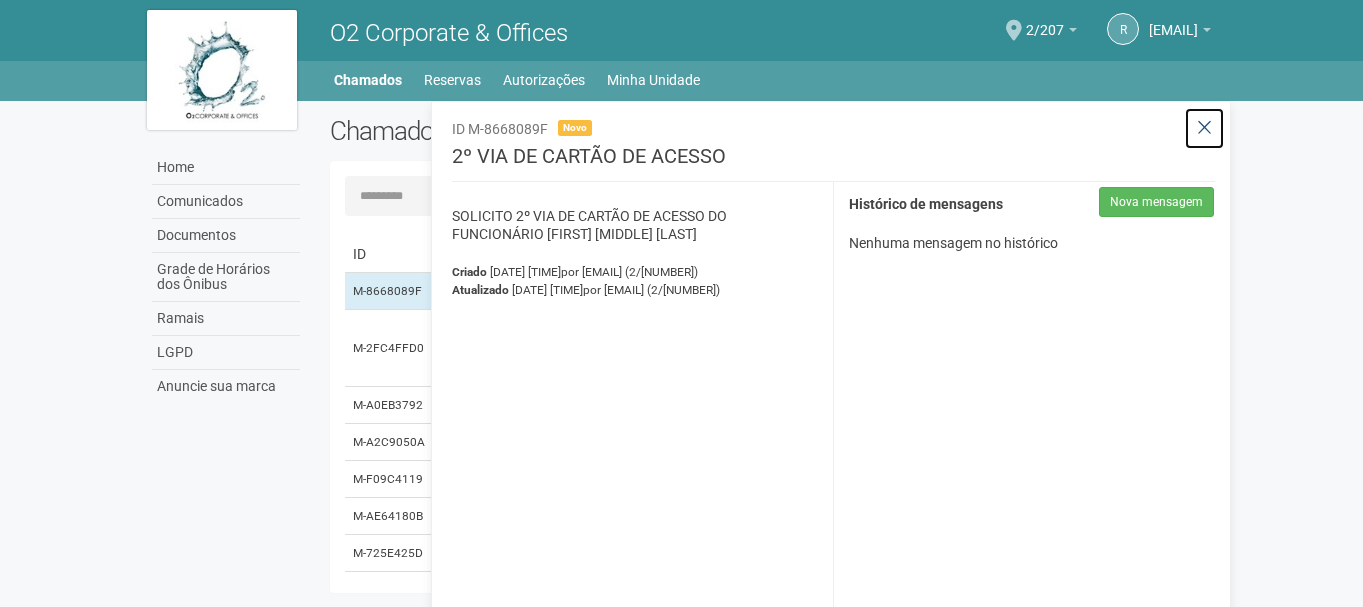click at bounding box center (1204, 128) 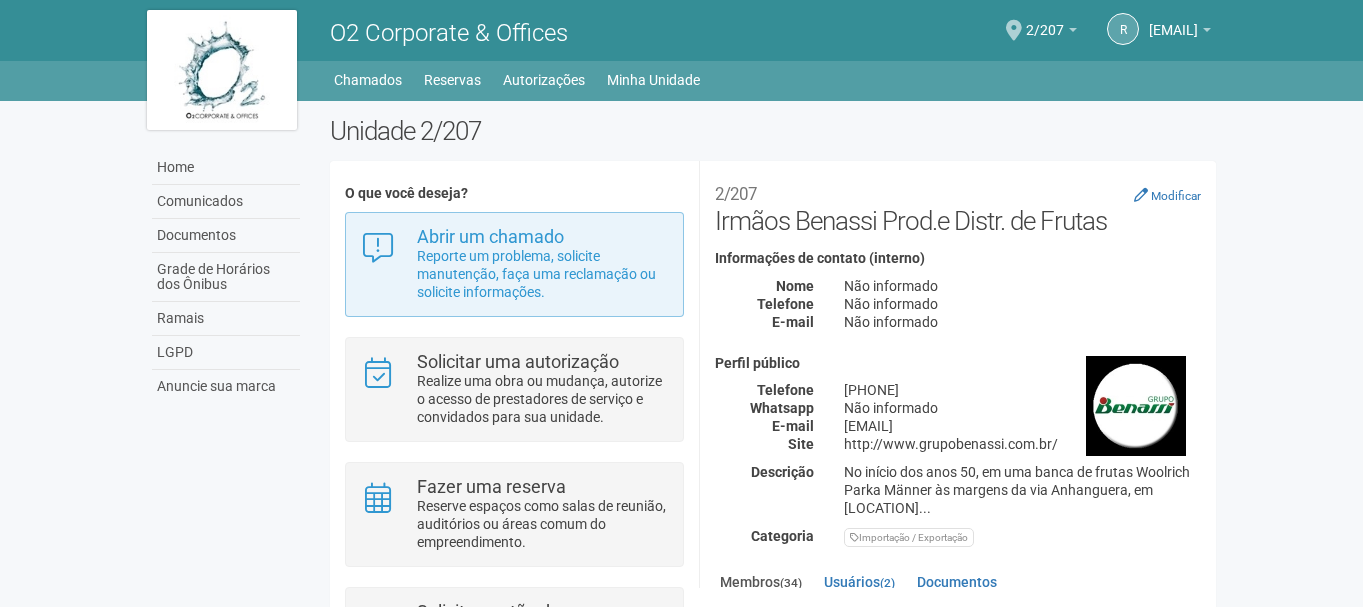 scroll, scrollTop: 0, scrollLeft: 0, axis: both 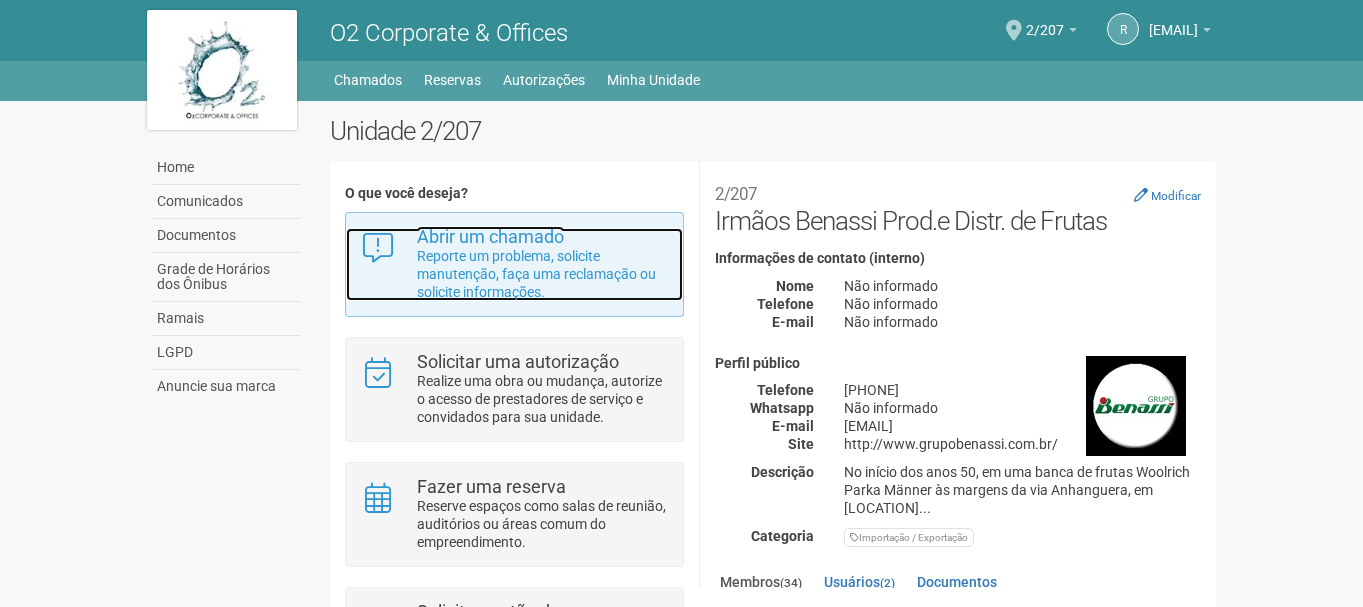 click on "Abrir um chamado" at bounding box center (490, 236) 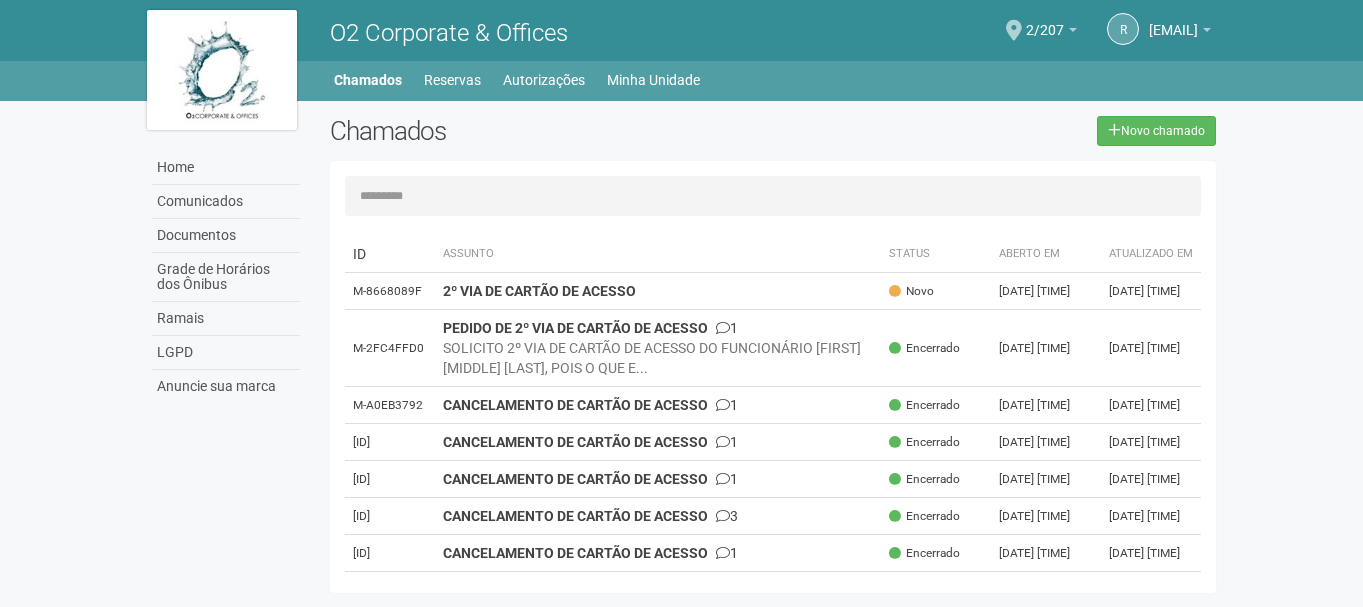 scroll, scrollTop: 0, scrollLeft: 0, axis: both 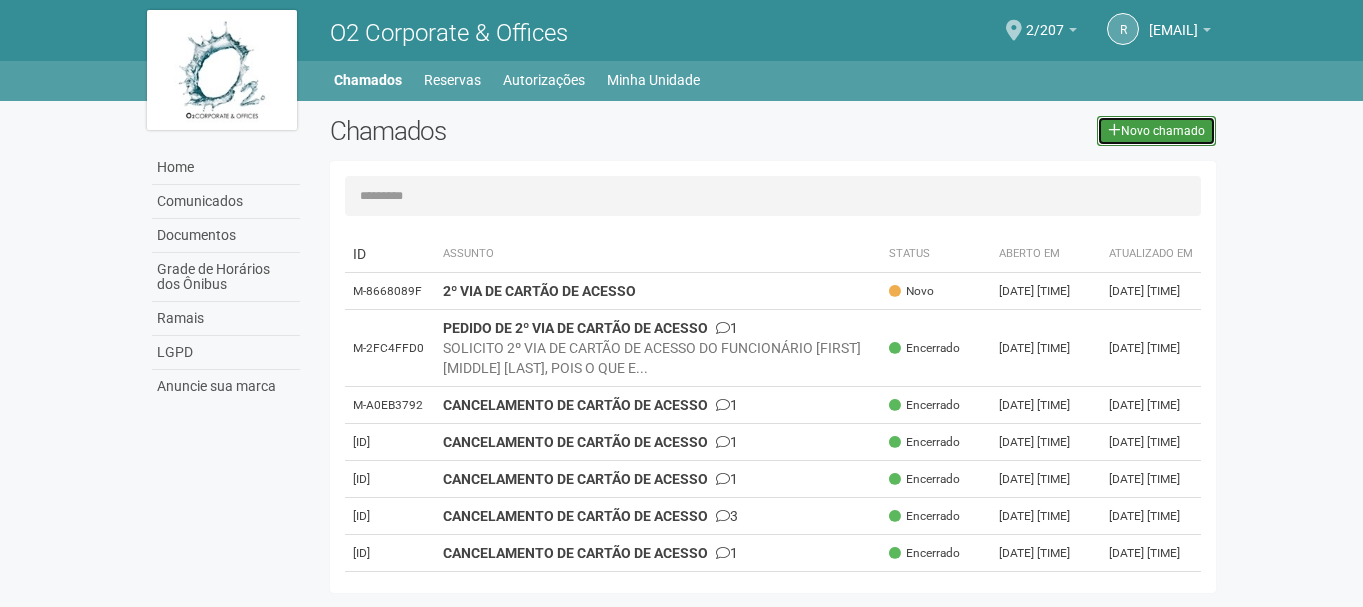 click on "Novo chamado" at bounding box center (1156, 131) 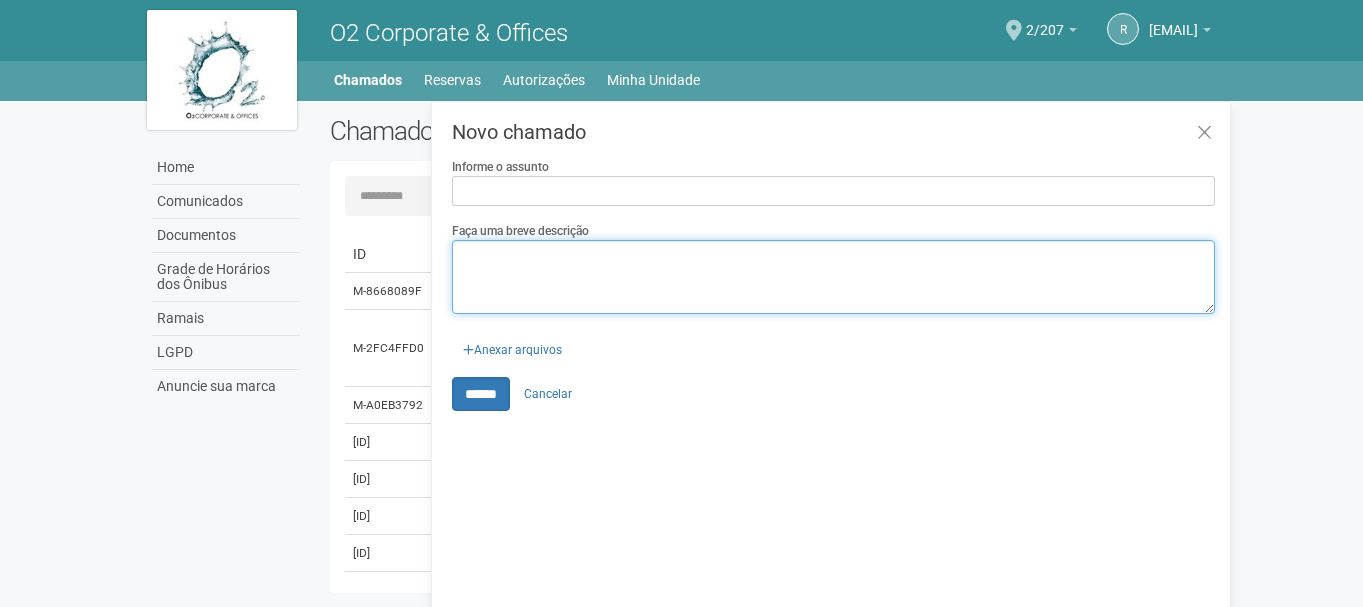 click on "Faça uma breve descrição" at bounding box center [833, 277] 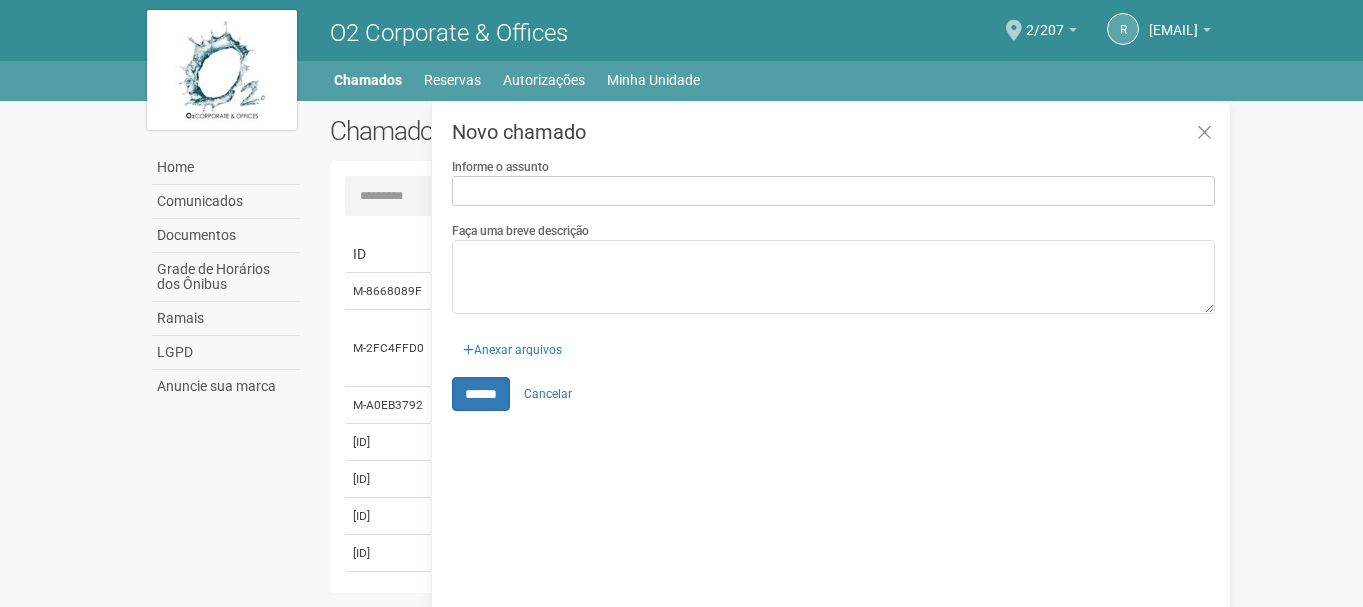 click on "Informe o assunto" at bounding box center (500, 167) 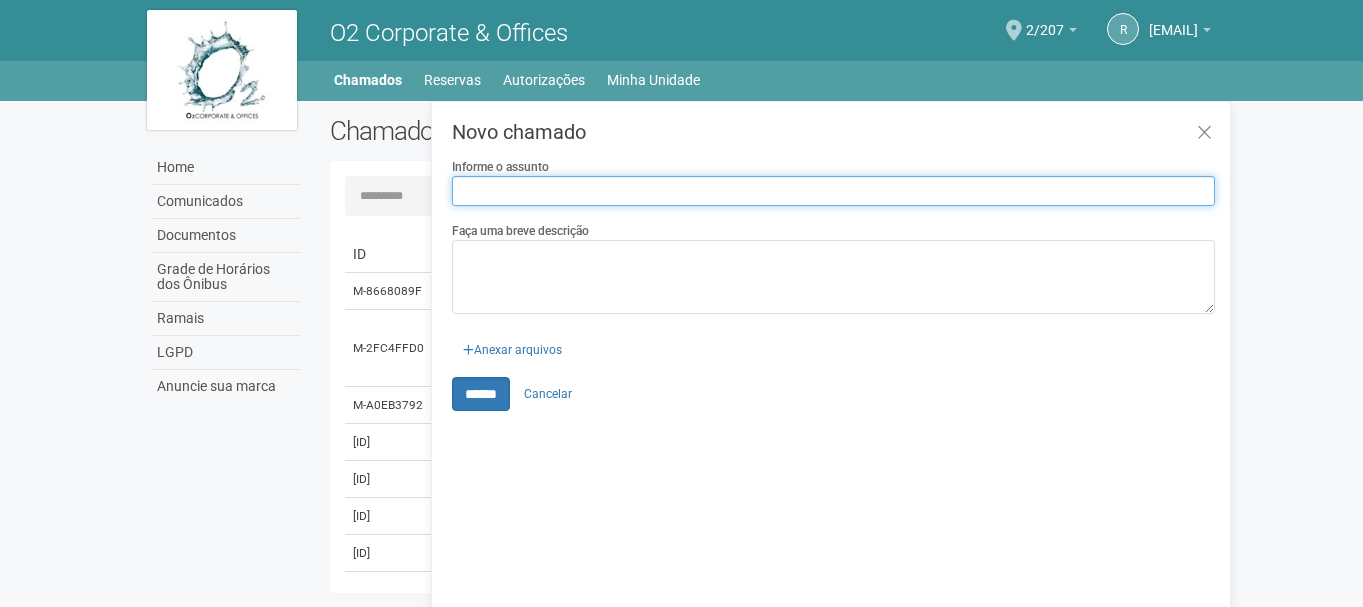 click on "Informe o assunto" at bounding box center [833, 191] 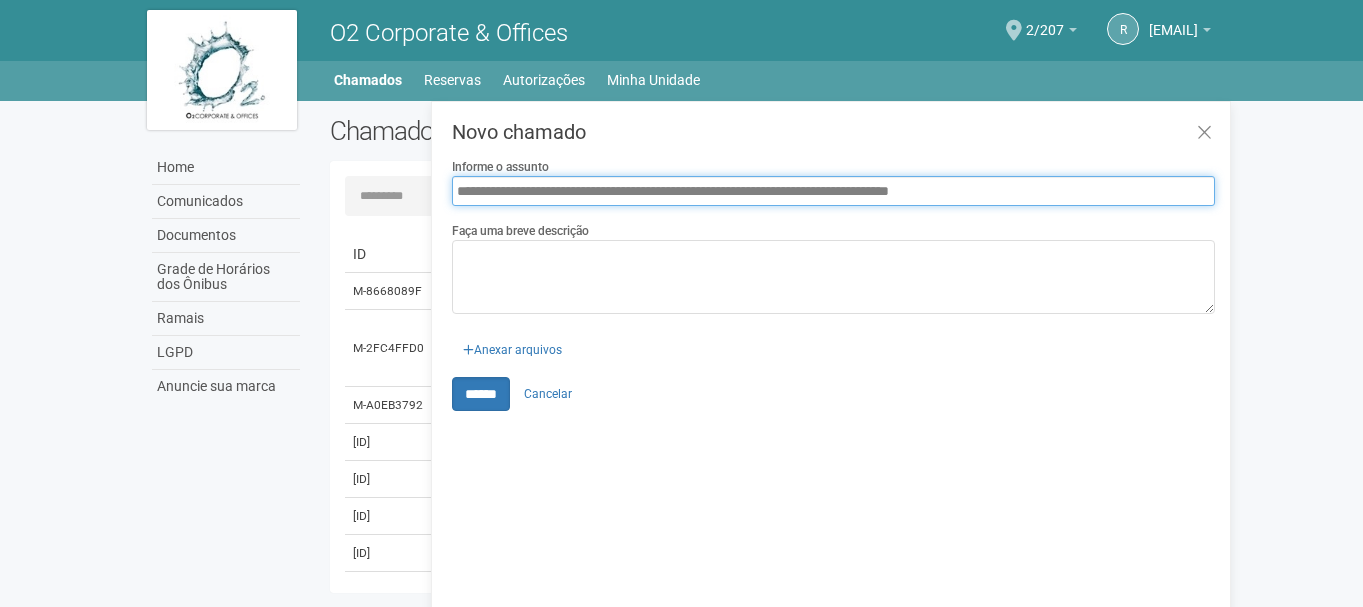 drag, startPoint x: 1127, startPoint y: 193, endPoint x: 721, endPoint y: 194, distance: 406.00122 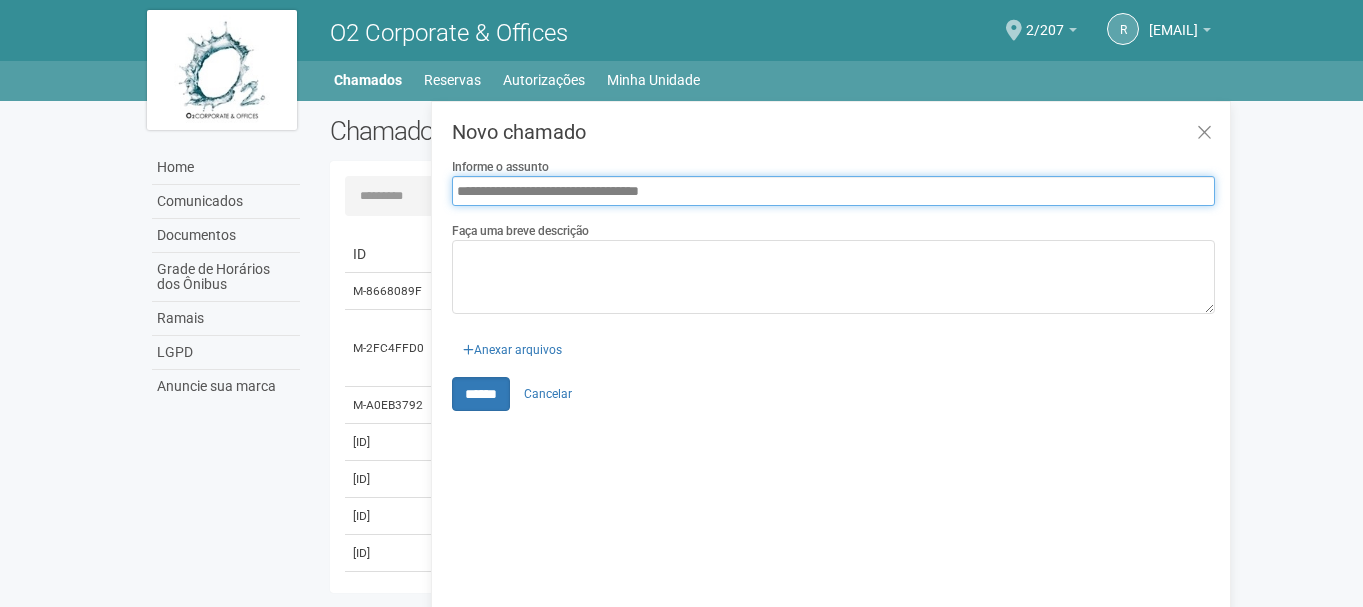 click on "**********" at bounding box center [833, 191] 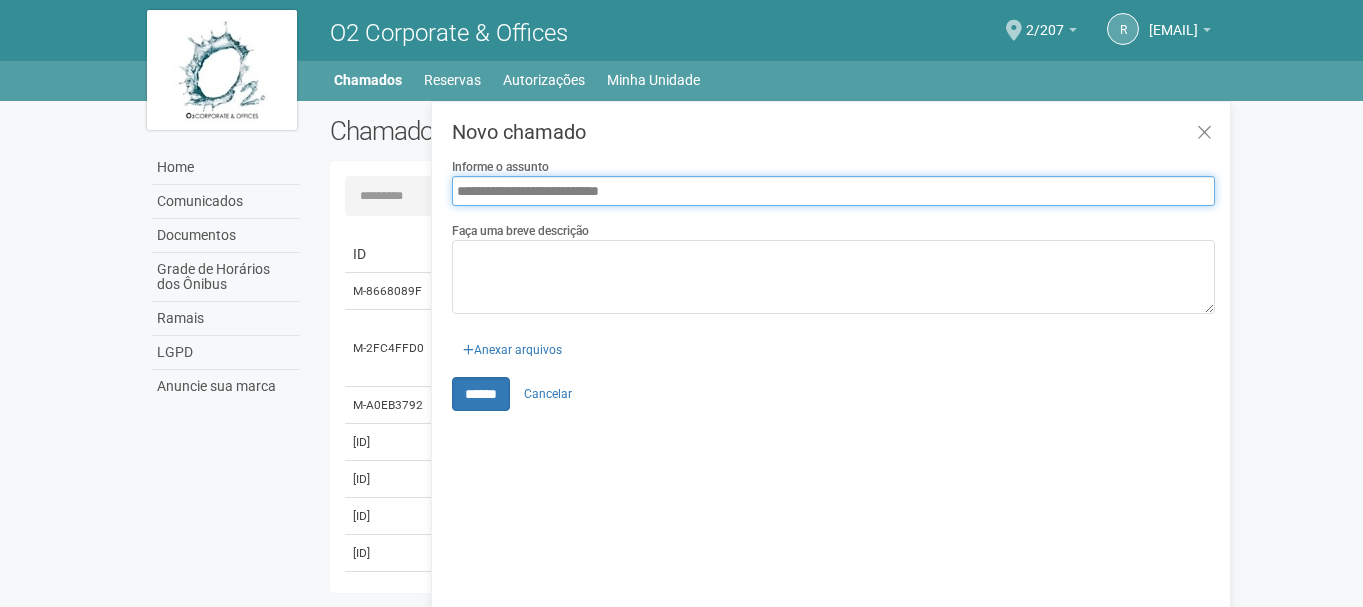 type on "**********" 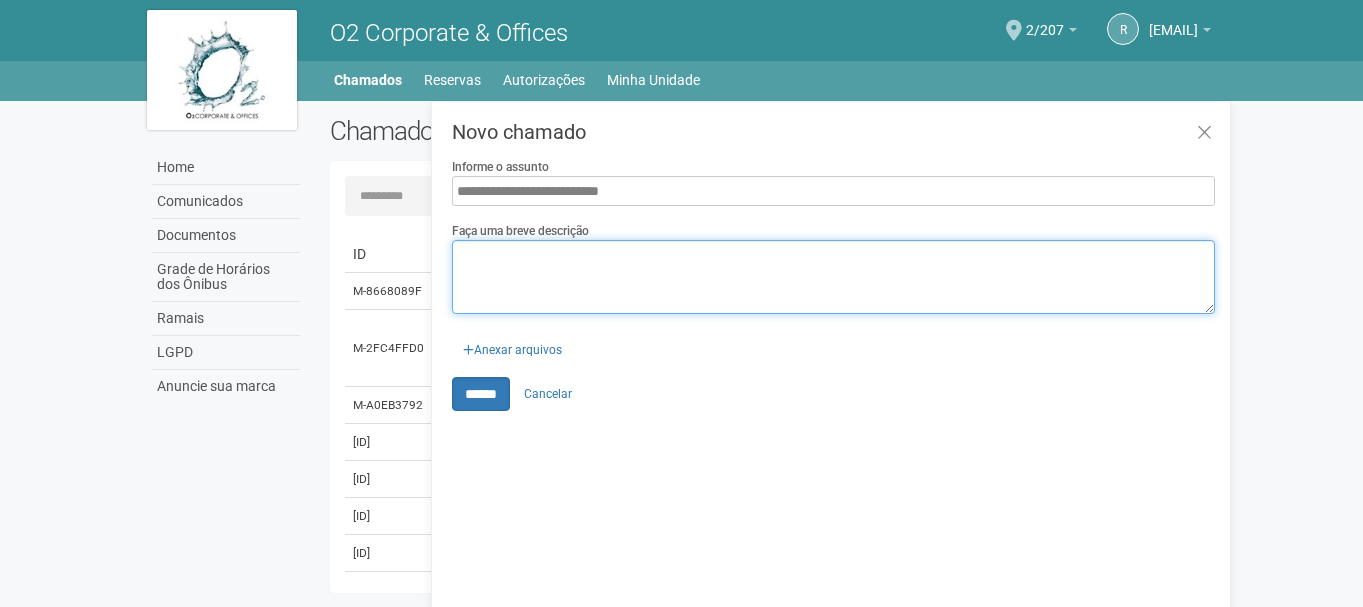 click on "Faça uma breve descrição" at bounding box center (833, 277) 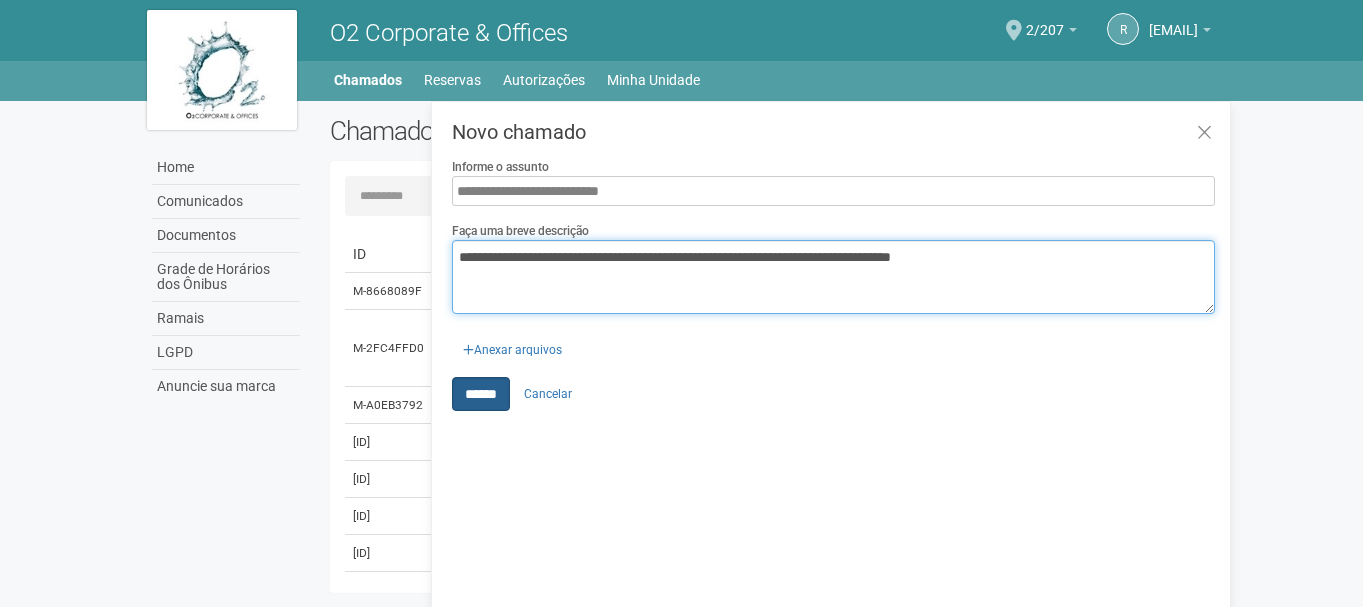 type on "**********" 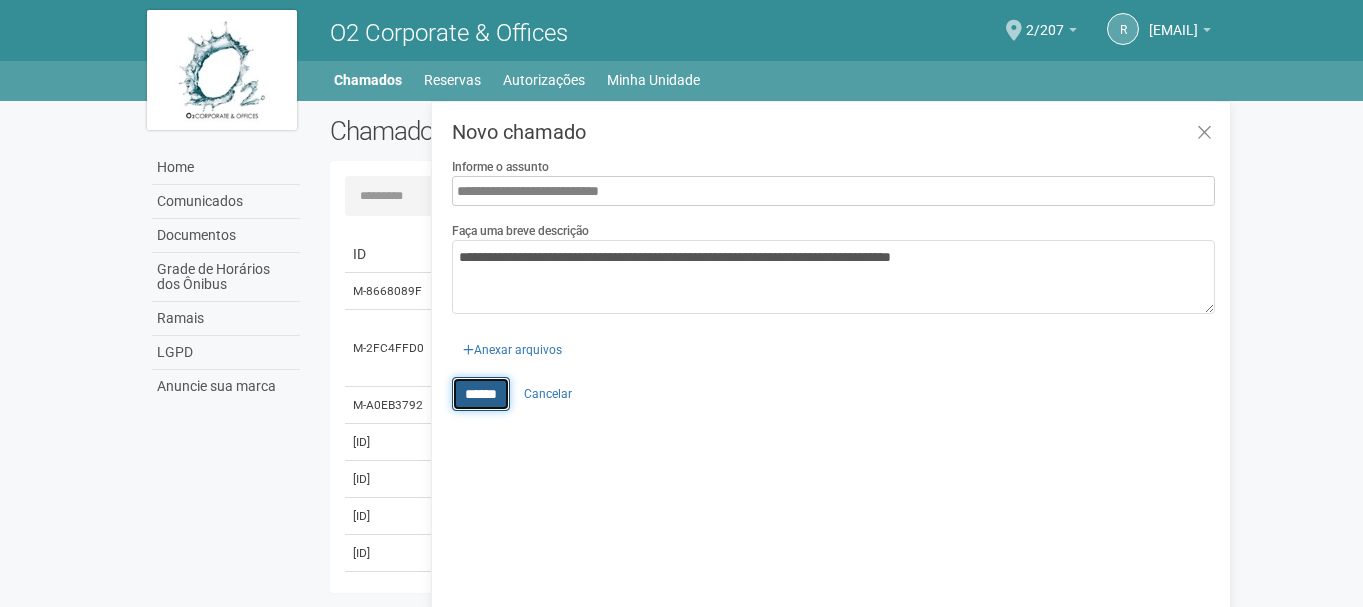 click on "******" at bounding box center [481, 394] 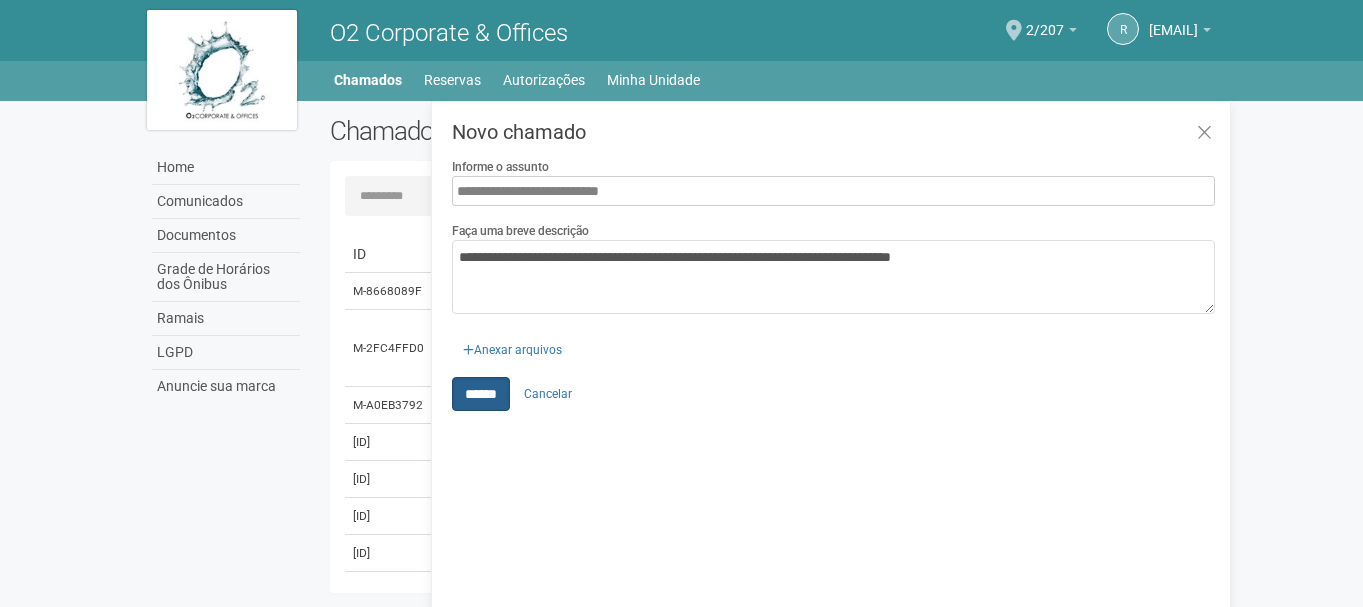 type on "**********" 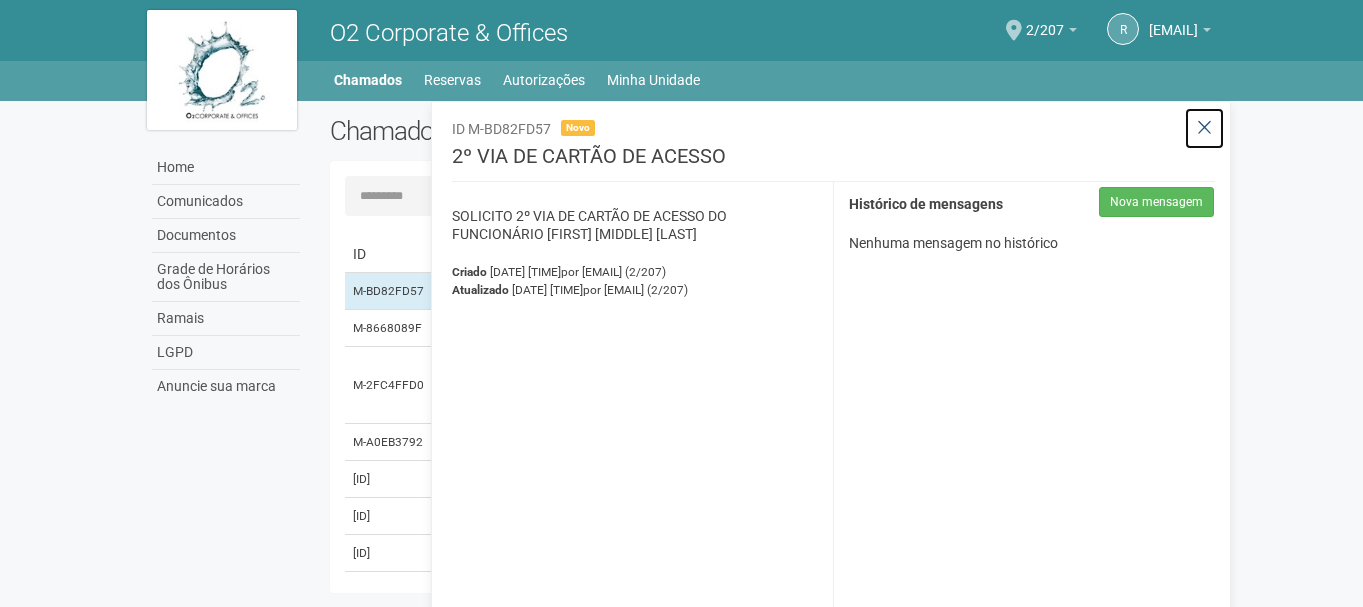 click at bounding box center (1204, 128) 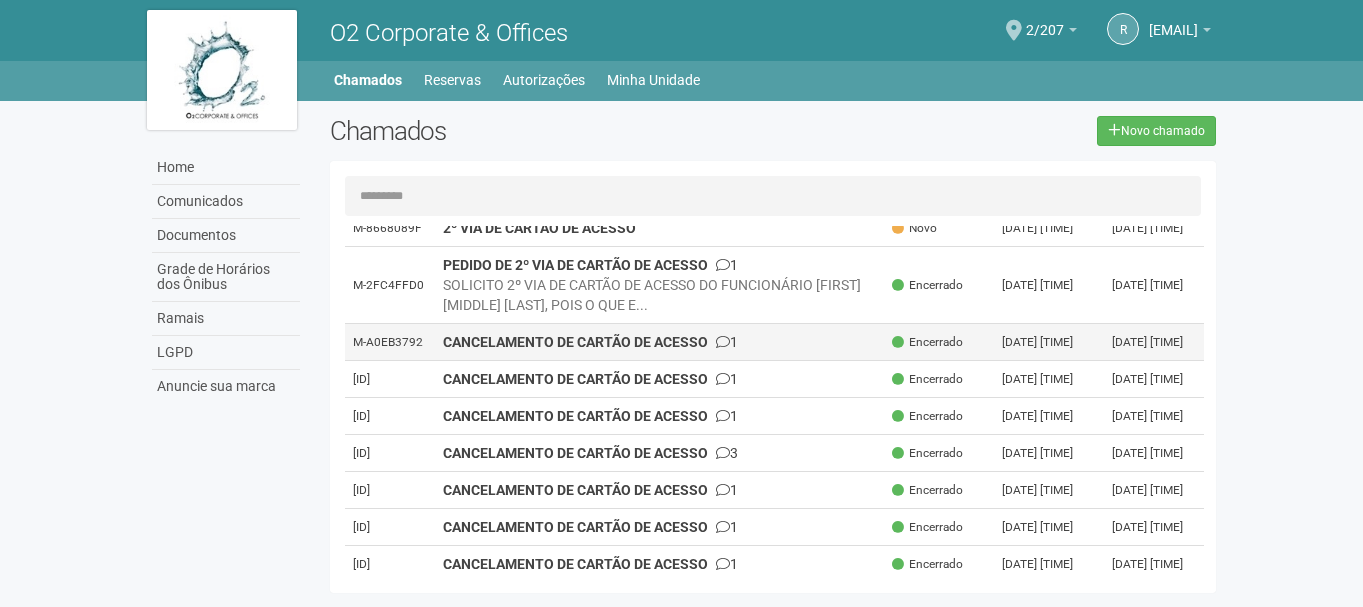 scroll, scrollTop: 0, scrollLeft: 0, axis: both 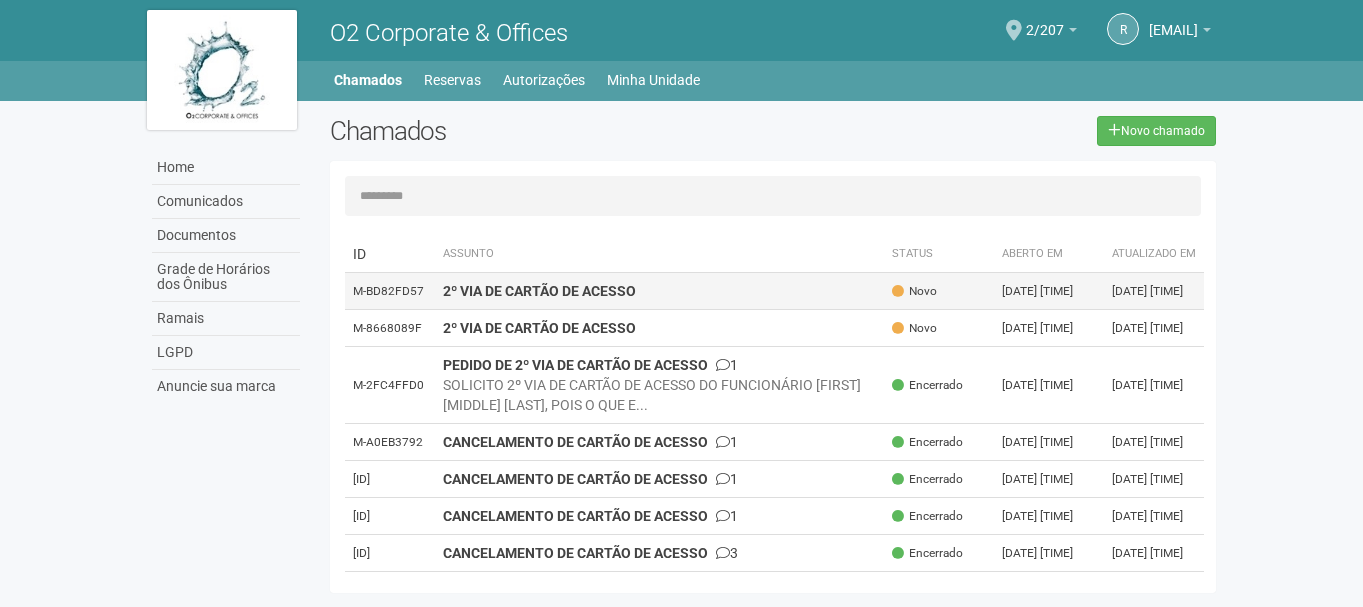 click on "2º VIA DE CARTÃO DE ACESSO" at bounding box center (539, 291) 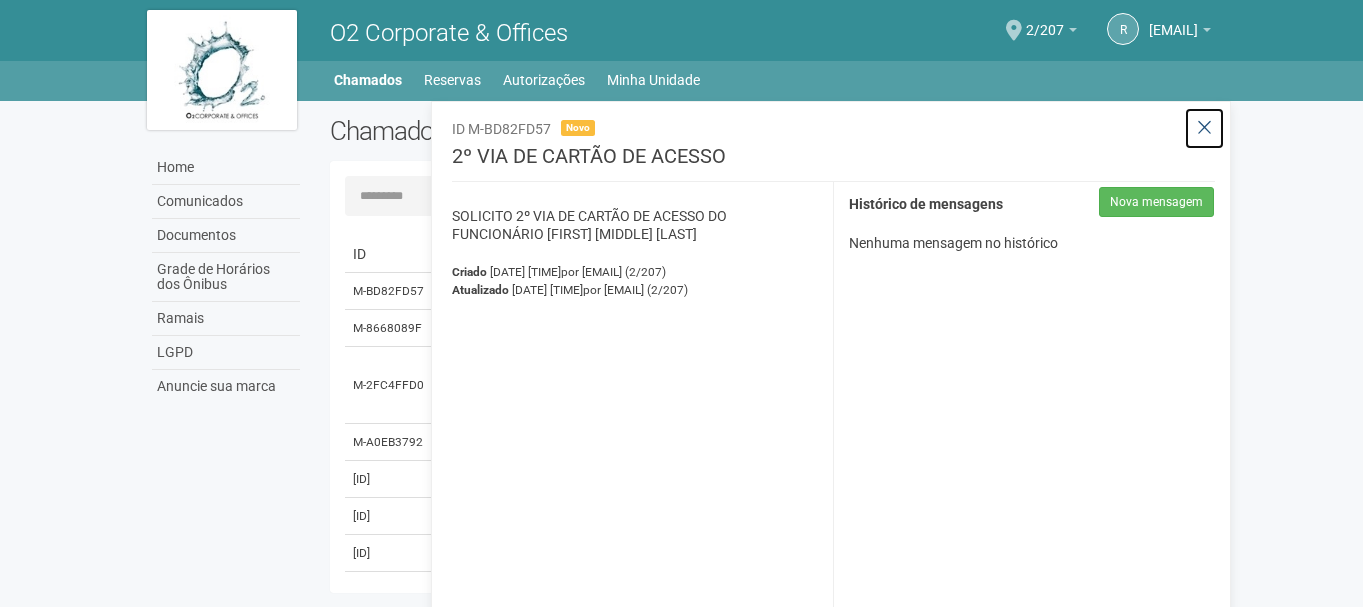 click at bounding box center [1204, 128] 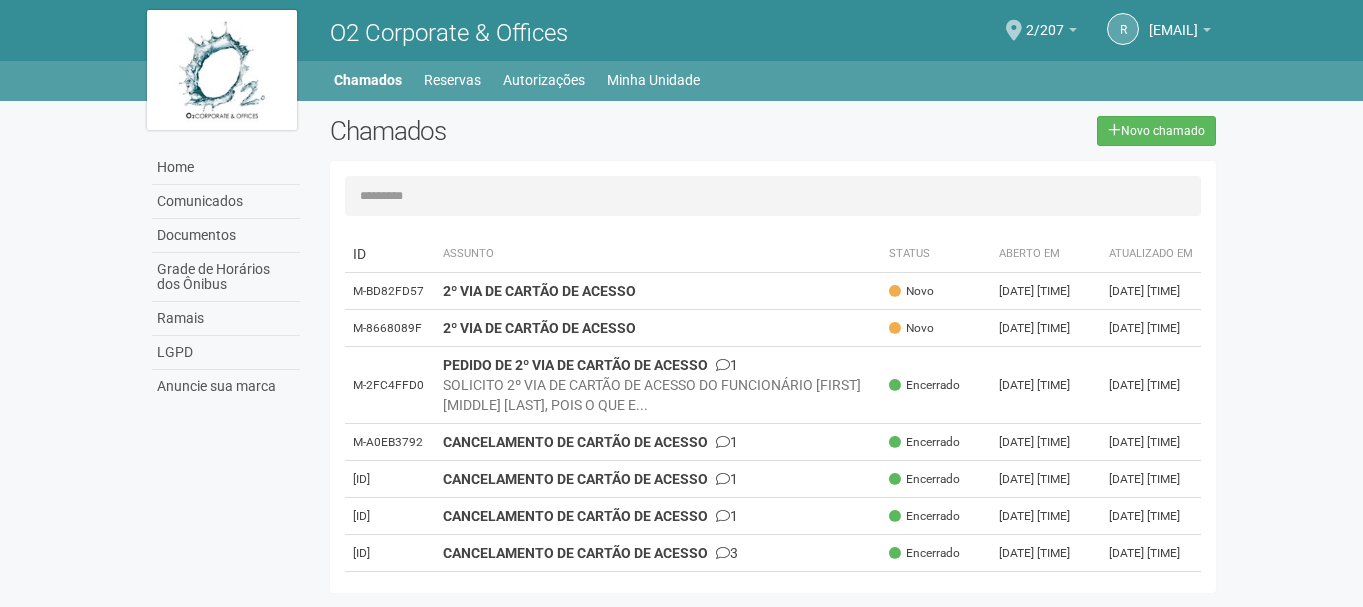 click at bounding box center (773, 196) 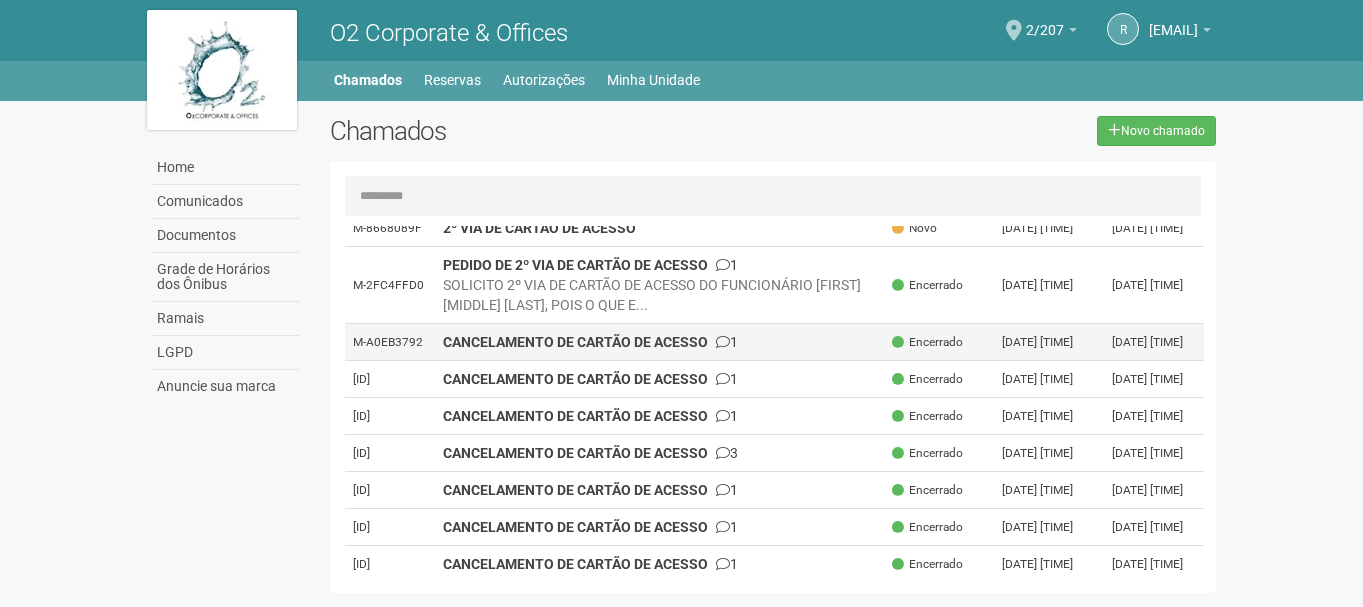 scroll, scrollTop: 0, scrollLeft: 0, axis: both 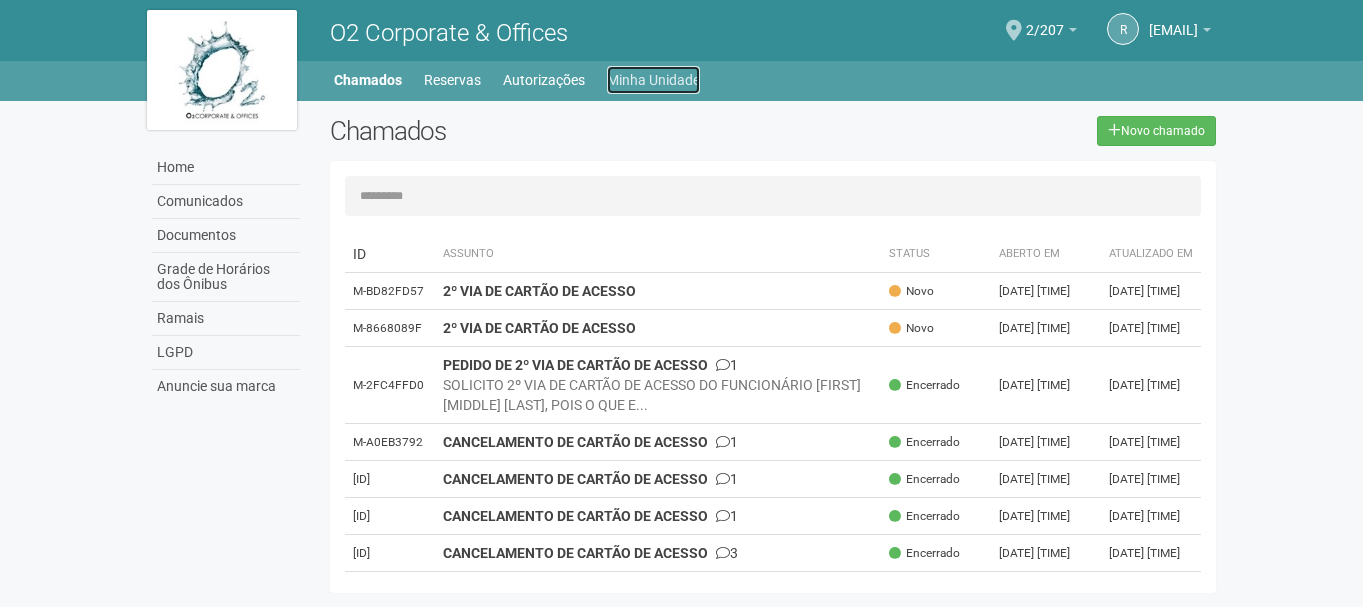 click on "Minha Unidade" at bounding box center [653, 80] 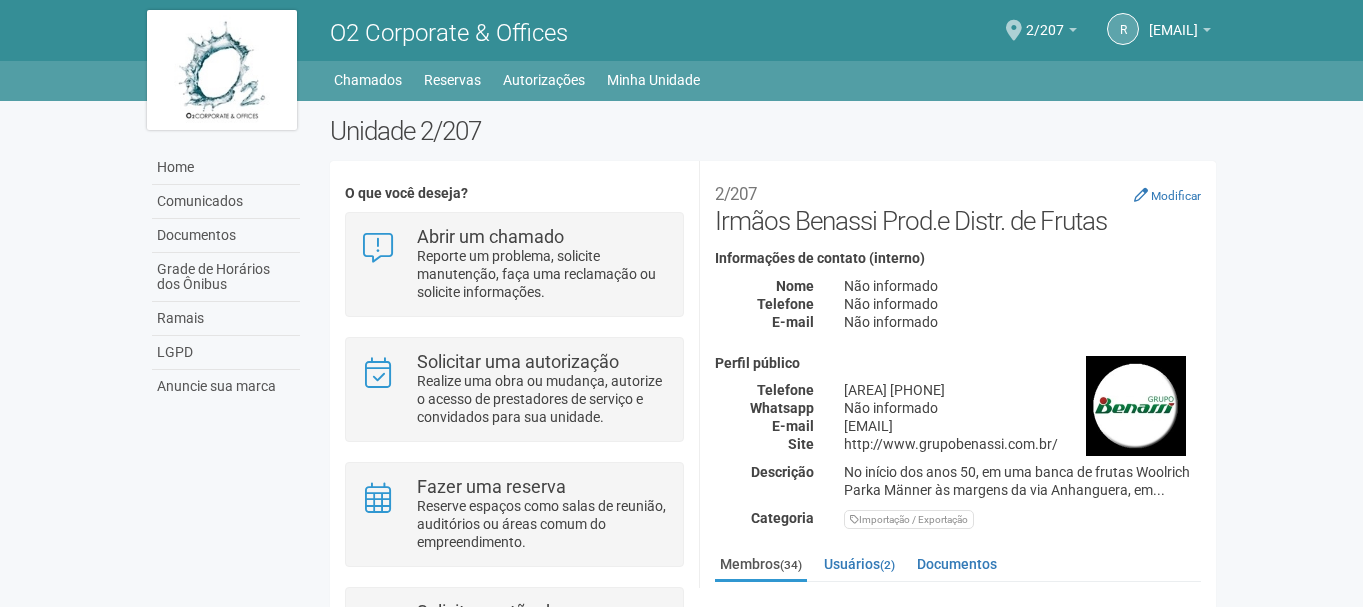 scroll, scrollTop: 0, scrollLeft: 0, axis: both 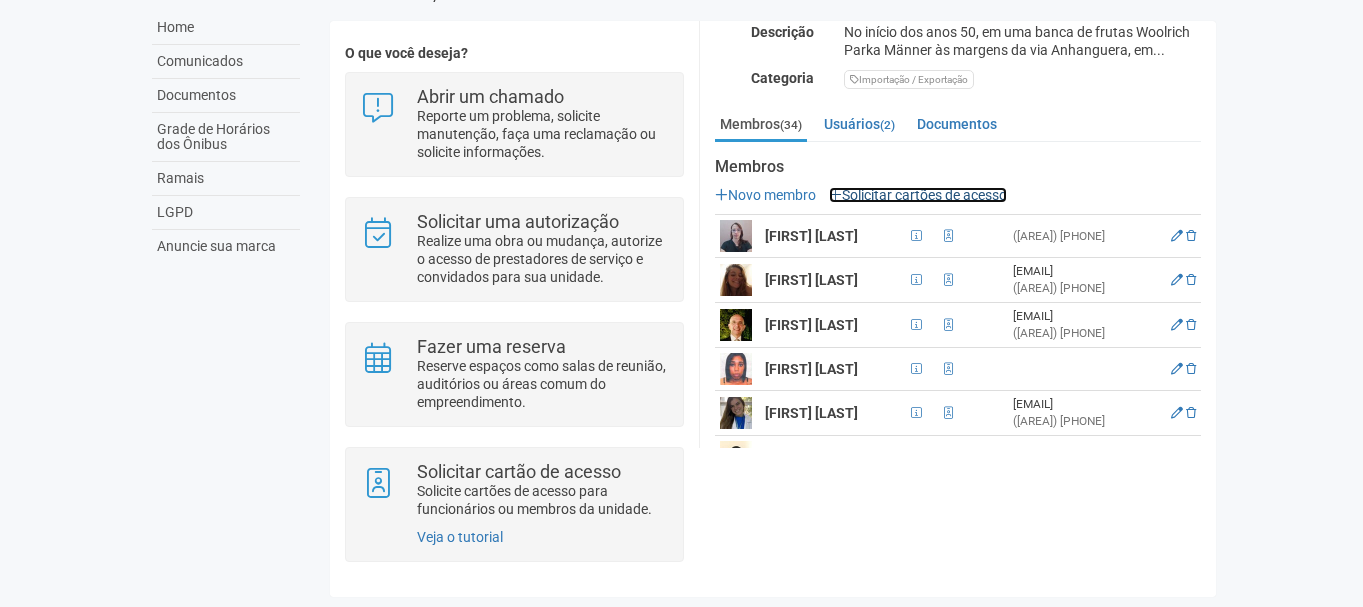 click on "Solicitar cartões de acesso" at bounding box center (918, 195) 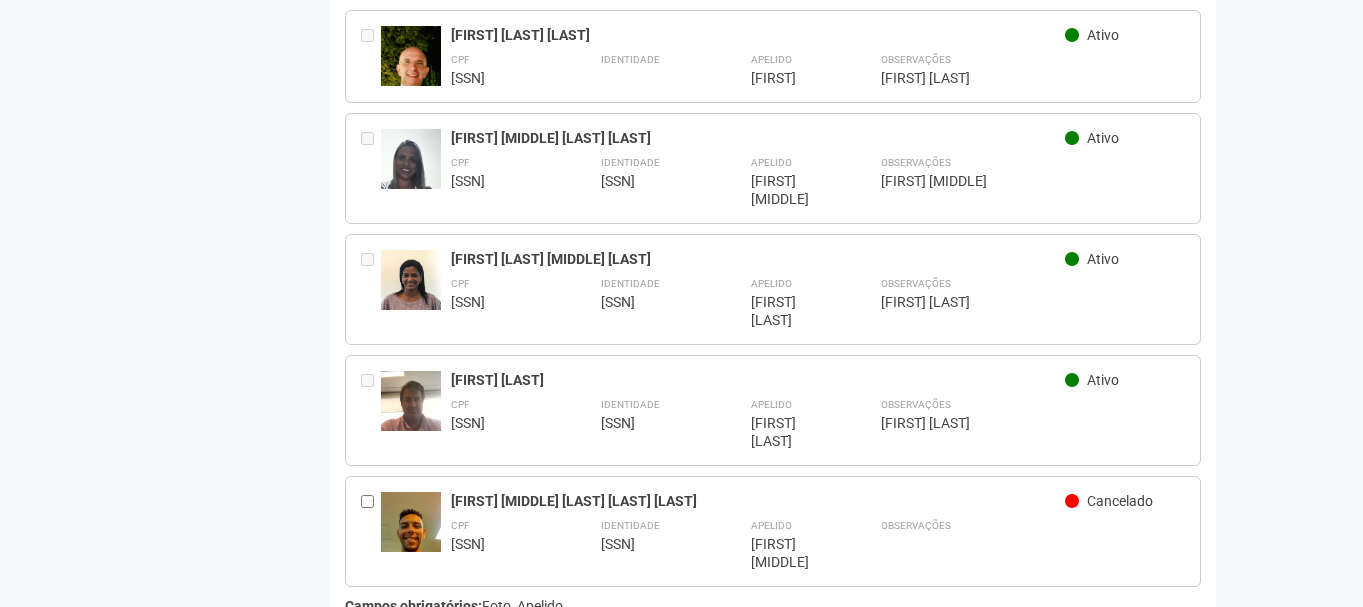 scroll, scrollTop: 3495, scrollLeft: 0, axis: vertical 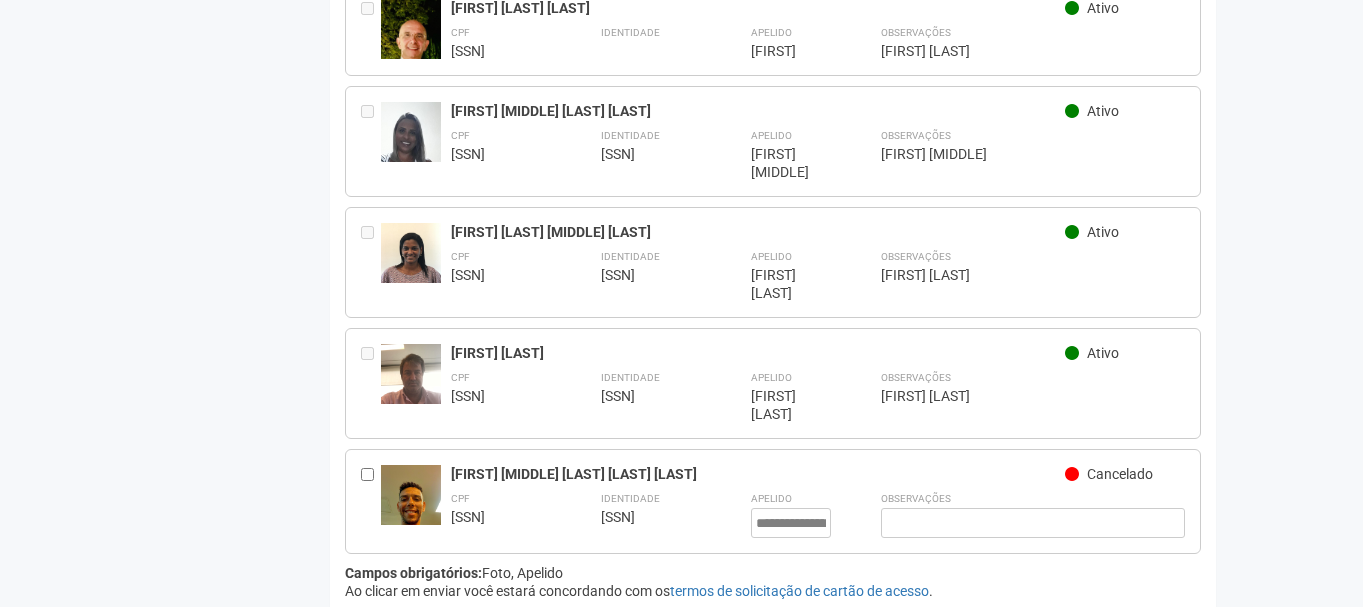 click on "**********" at bounding box center [1033, 395] 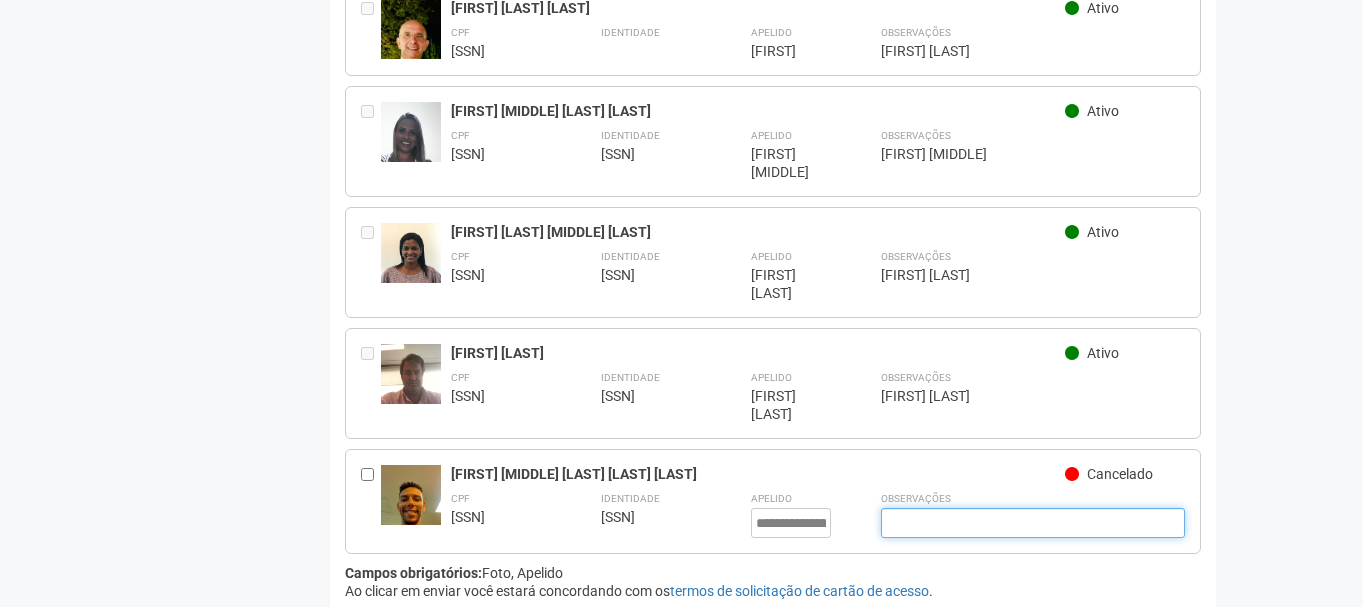 click at bounding box center (1033, 523) 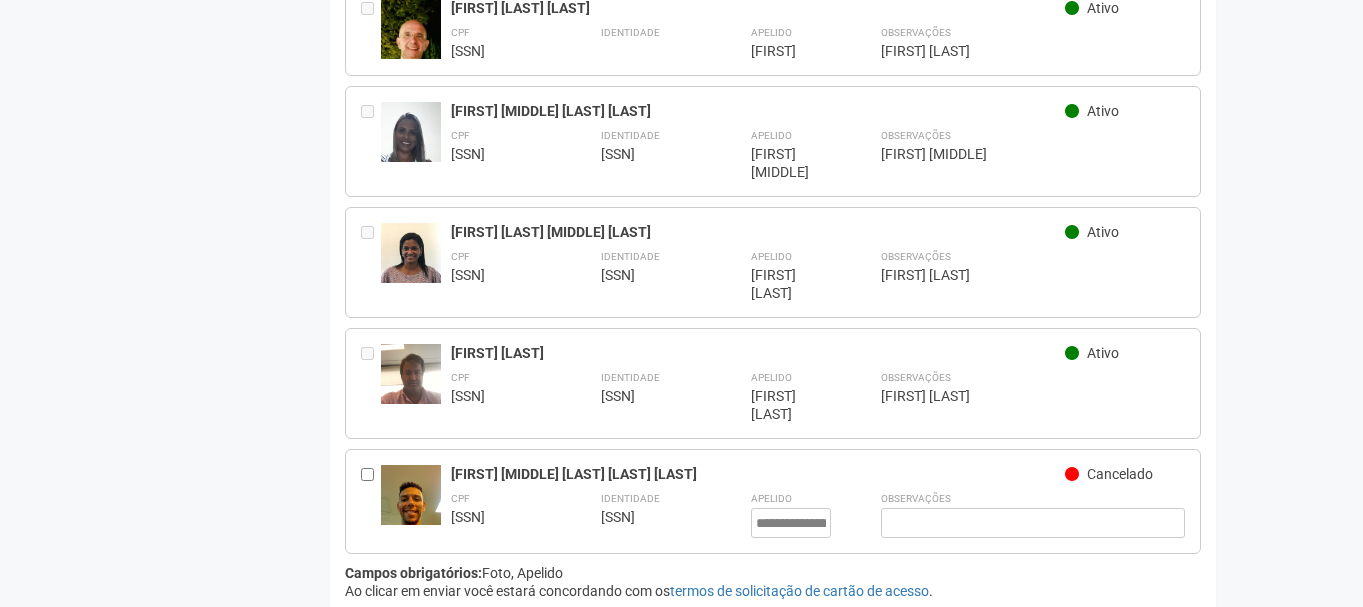 click on "Enviar solicitação" at bounding box center [412, 635] 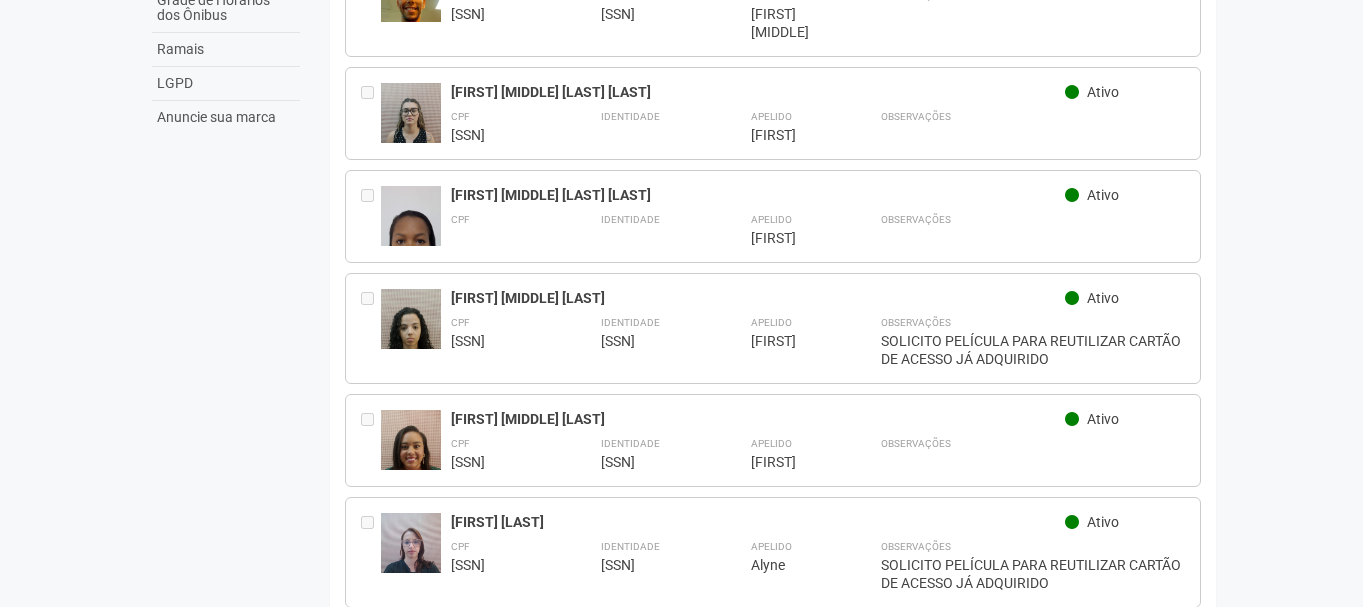 scroll, scrollTop: 300, scrollLeft: 0, axis: vertical 